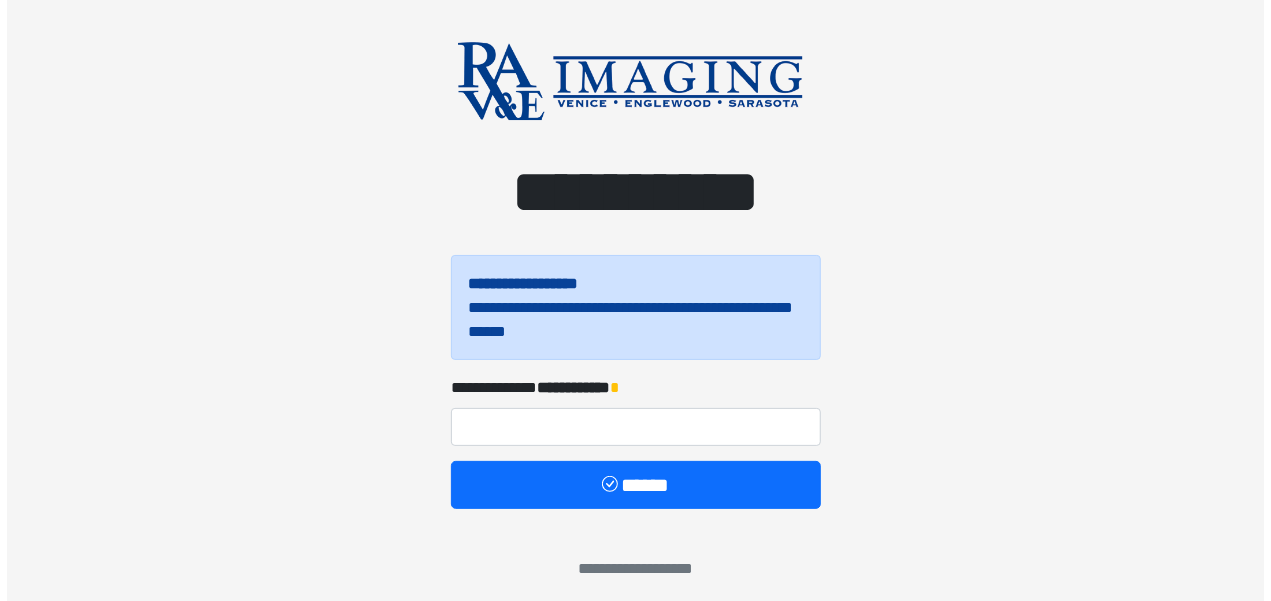 scroll, scrollTop: 24, scrollLeft: 0, axis: vertical 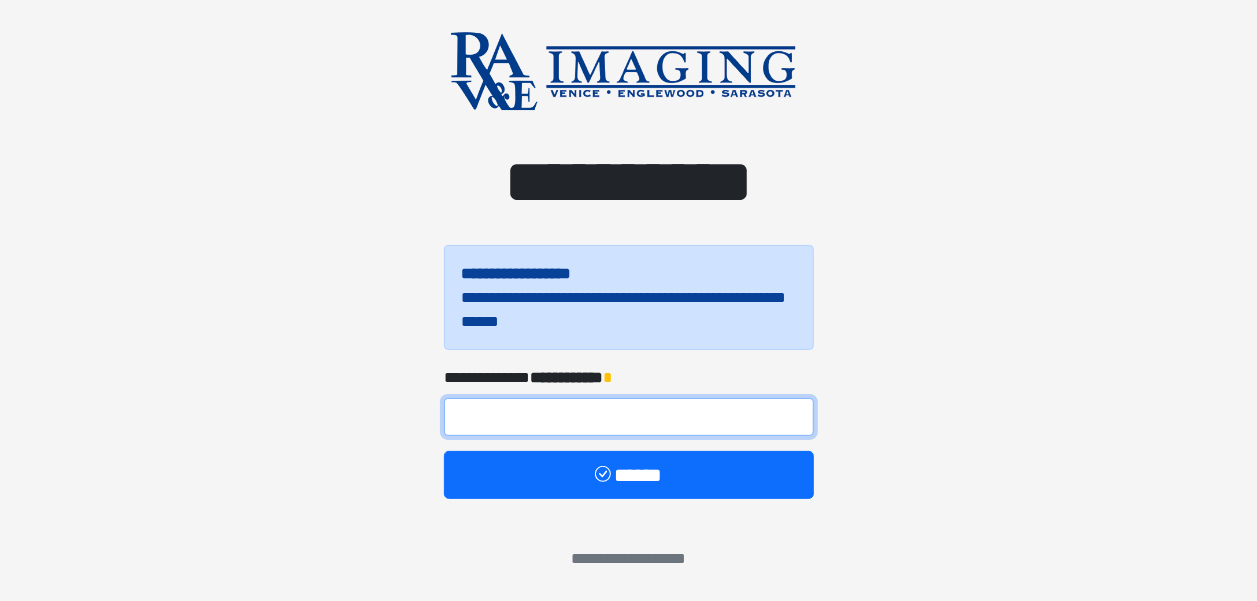 click at bounding box center [629, 417] 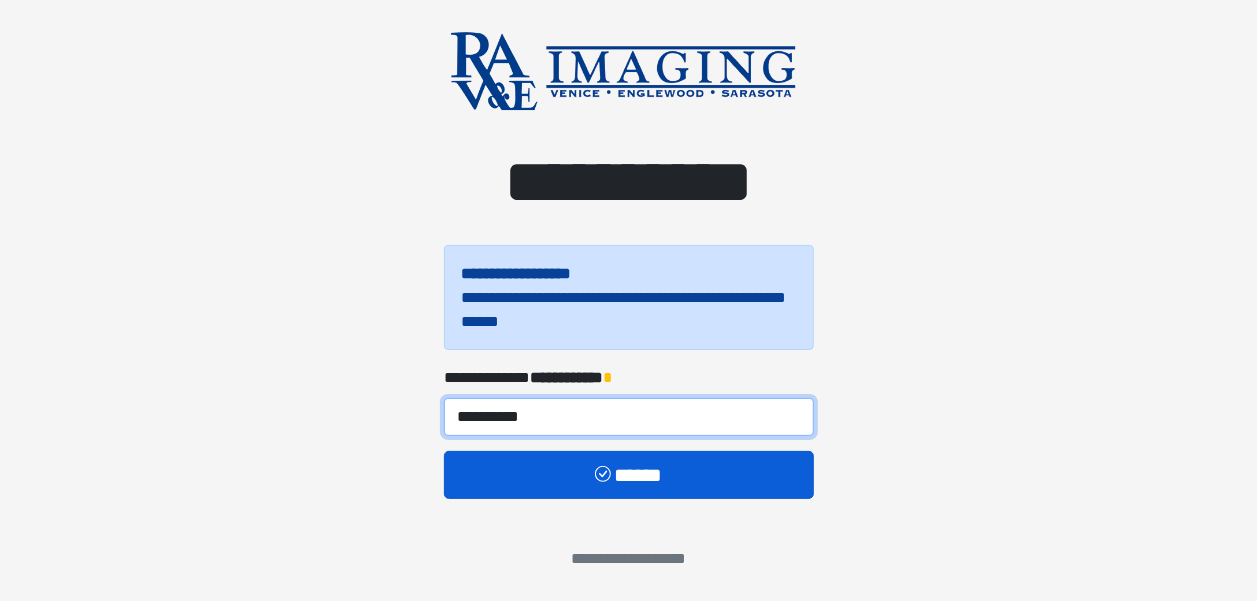 type on "**********" 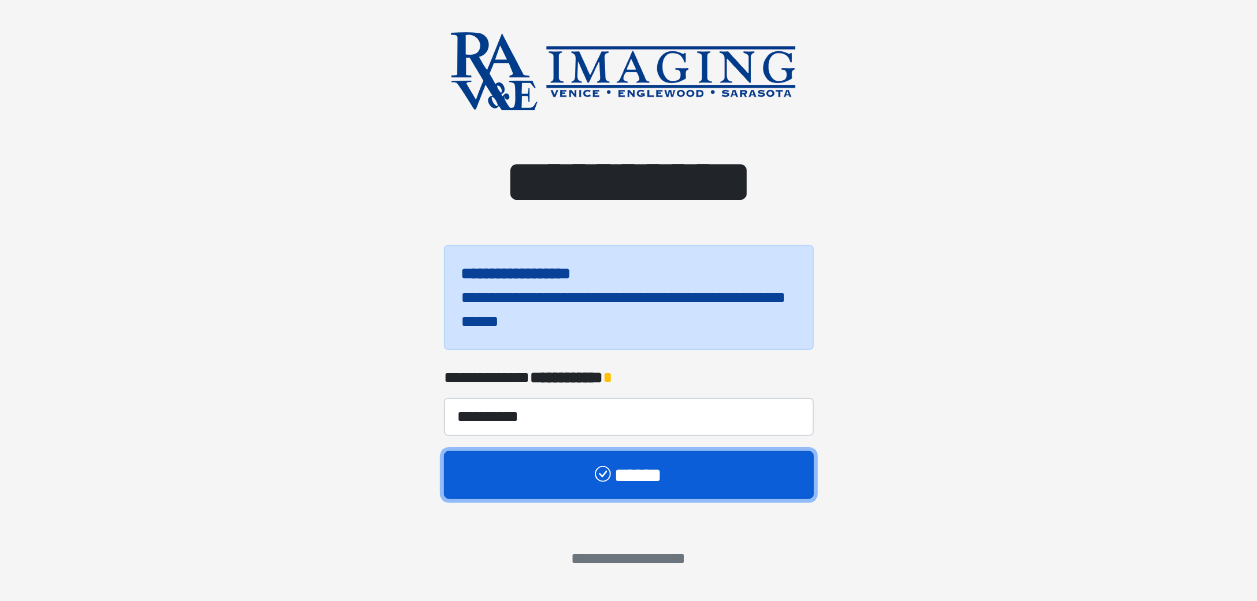 click on "******" at bounding box center (629, 474) 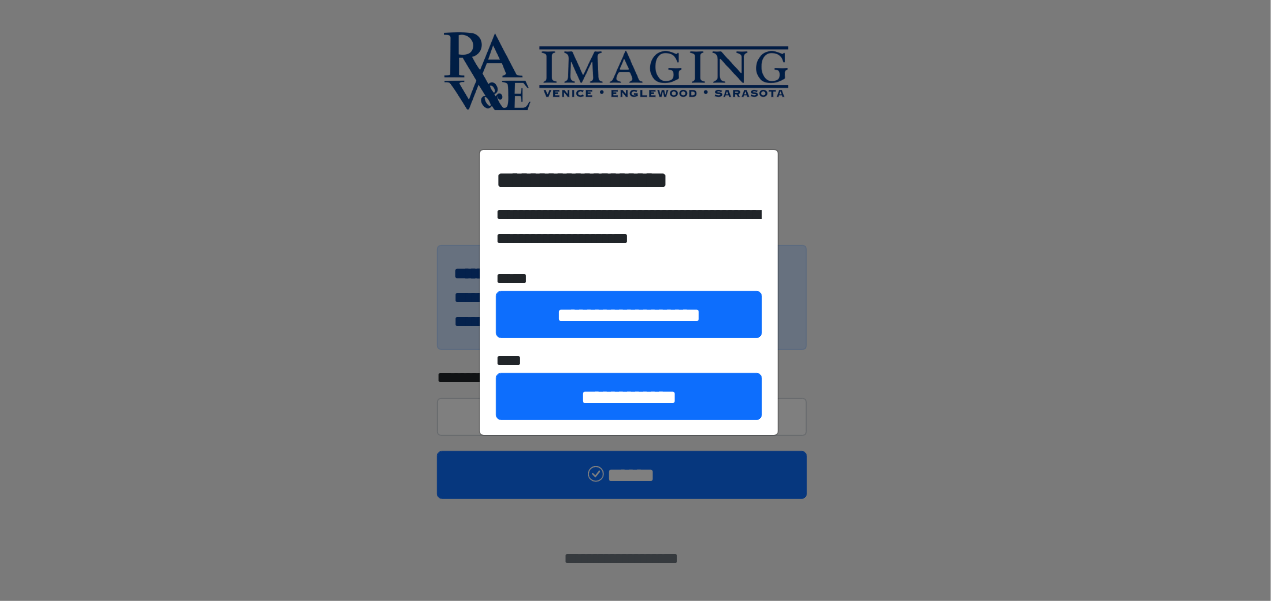click on "**********" at bounding box center (635, 300) 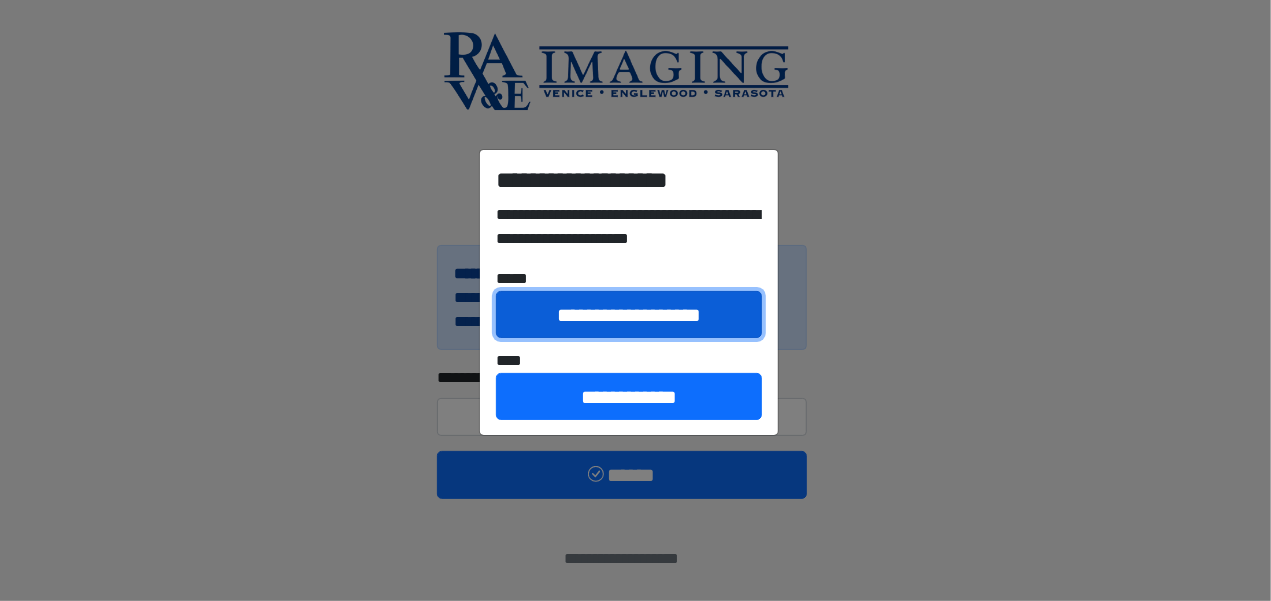 click on "**********" at bounding box center [629, 314] 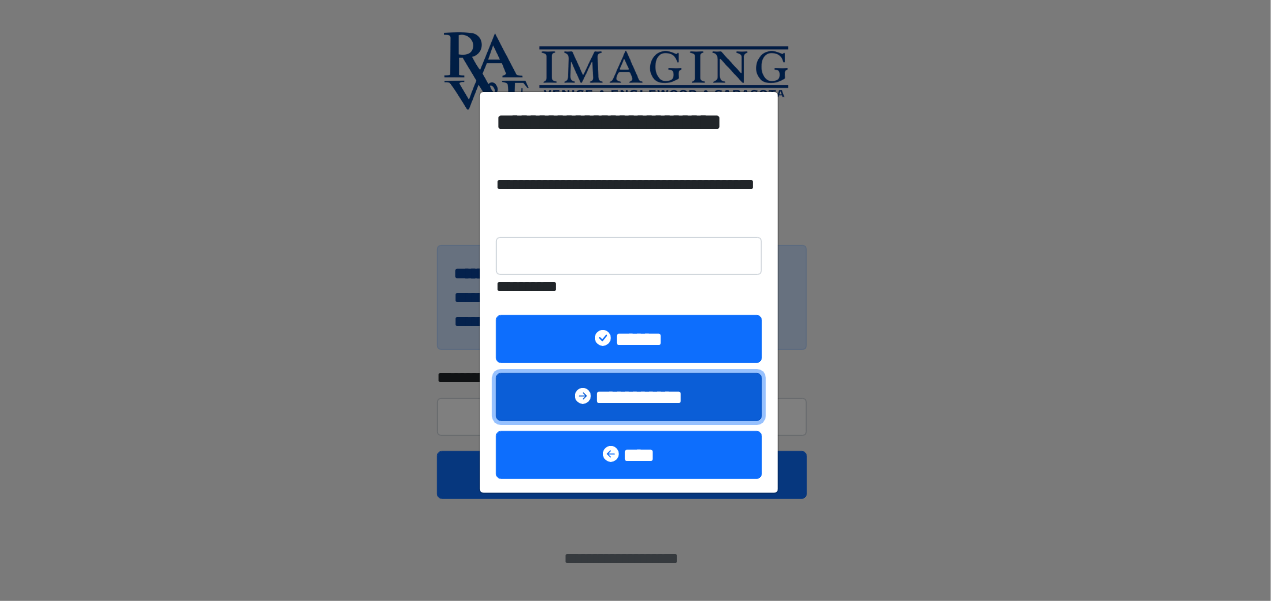 click on "**********" at bounding box center [629, 396] 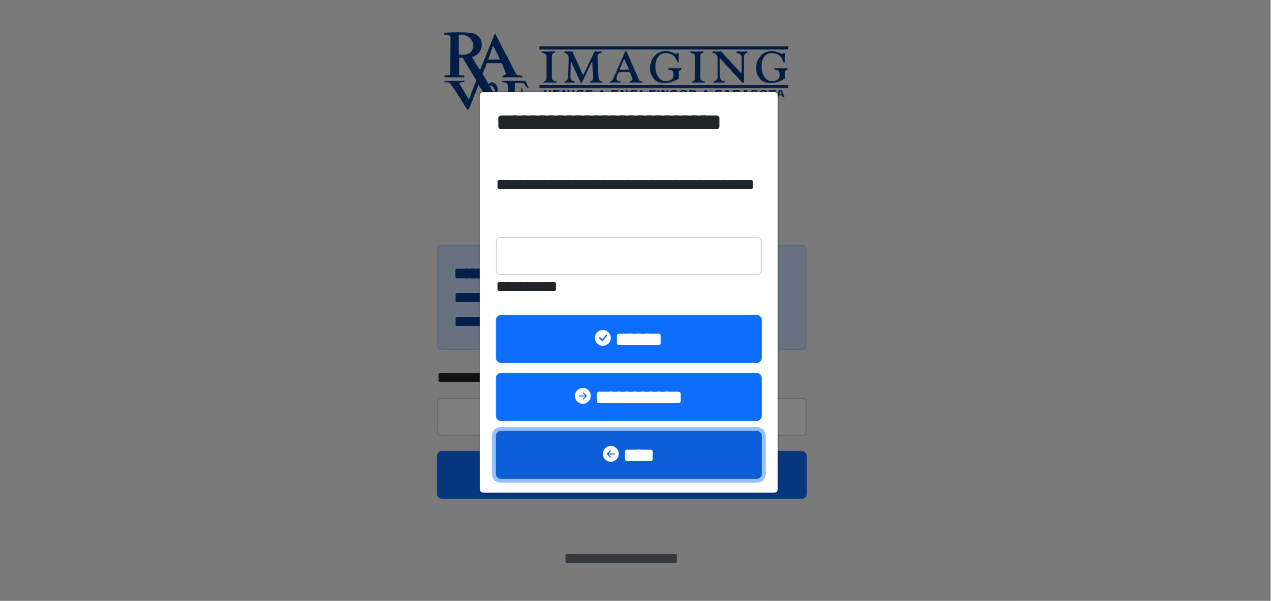 click on "****" at bounding box center (629, 454) 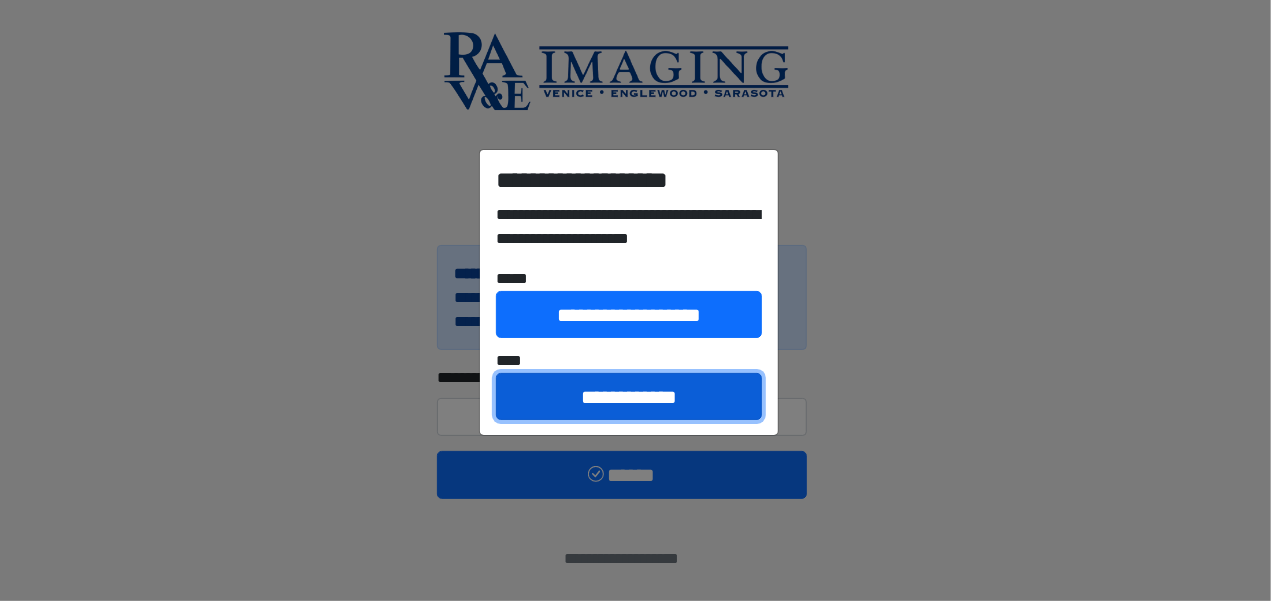 click on "**********" at bounding box center (629, 396) 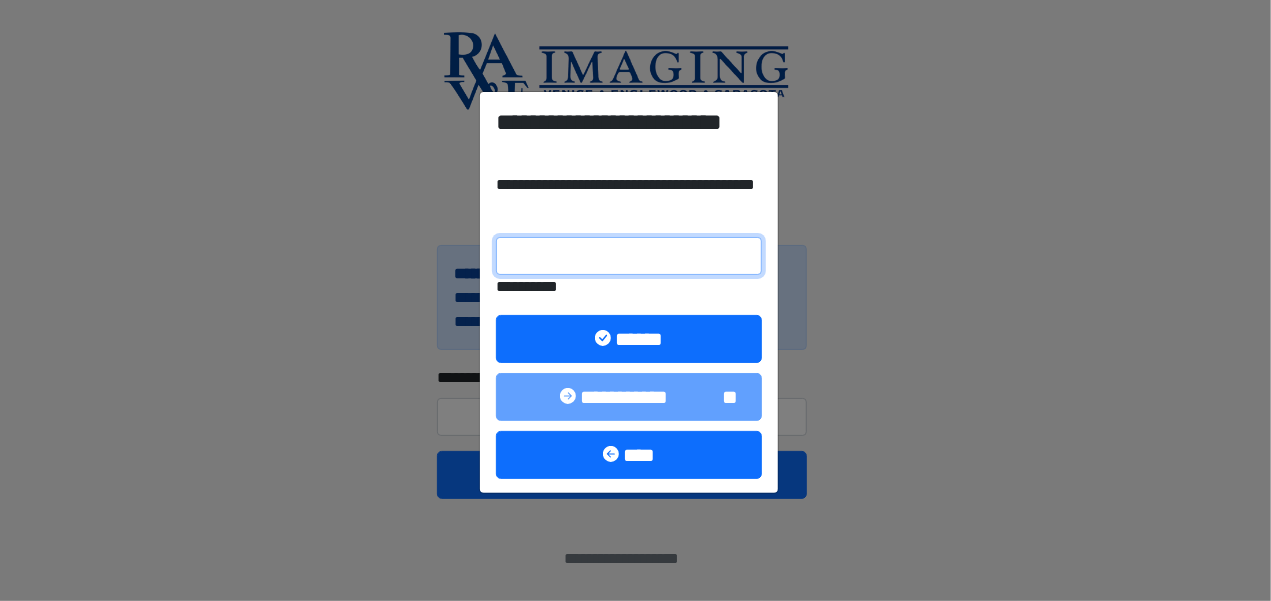 click on "**********" at bounding box center (629, 256) 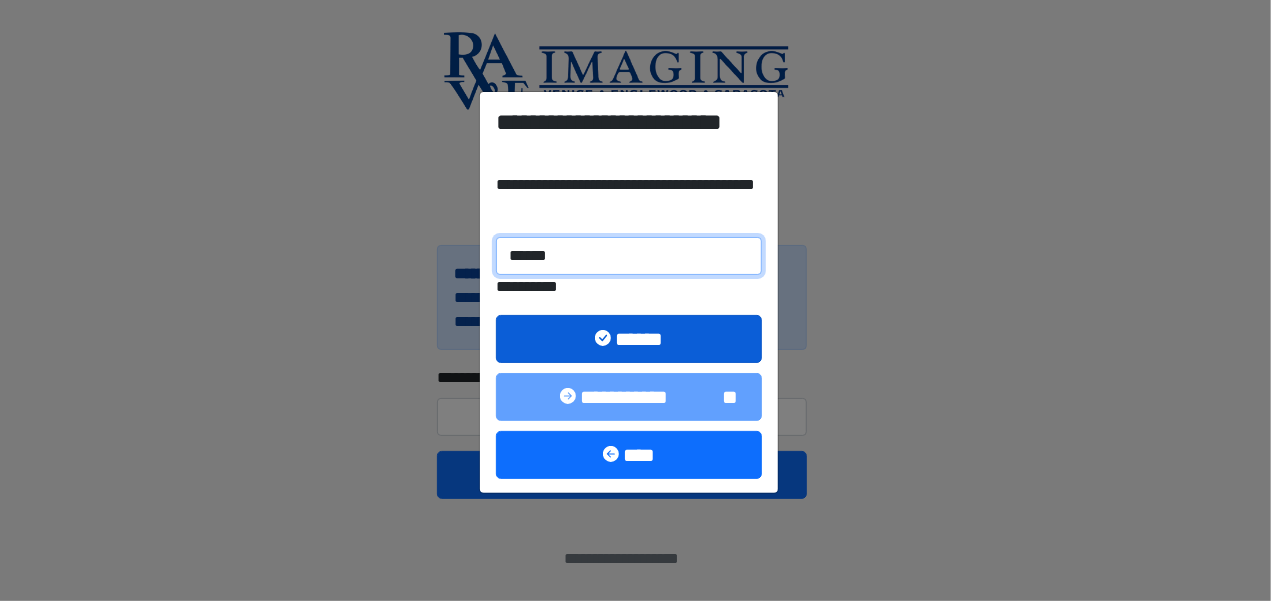 type on "******" 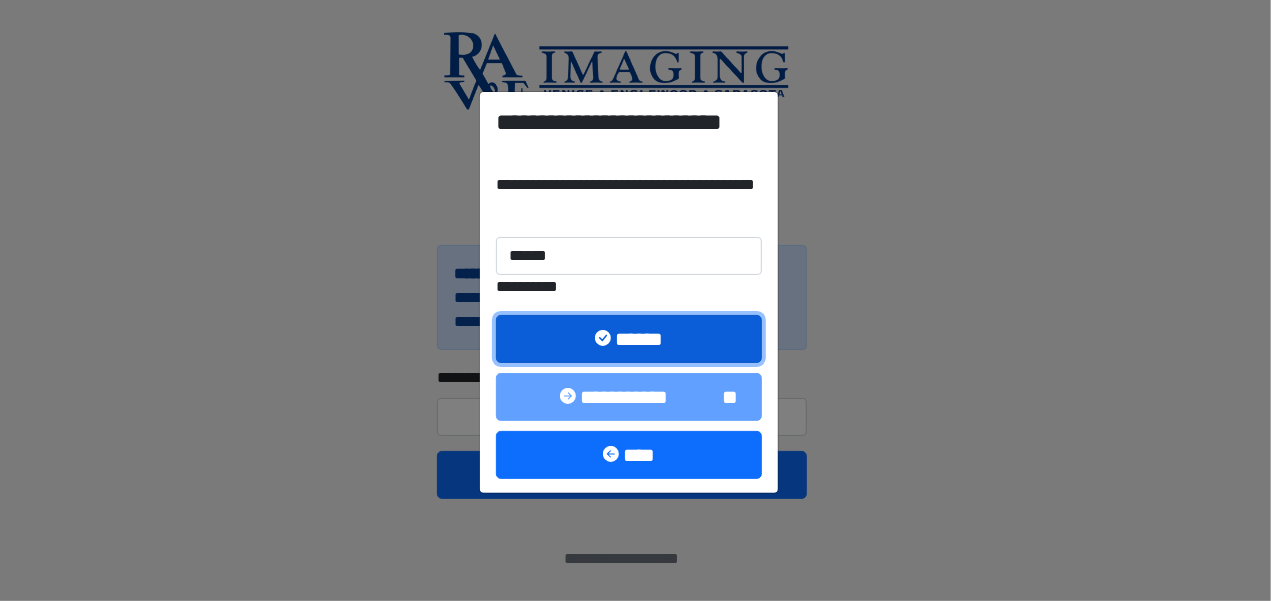 click on "******" at bounding box center [629, 338] 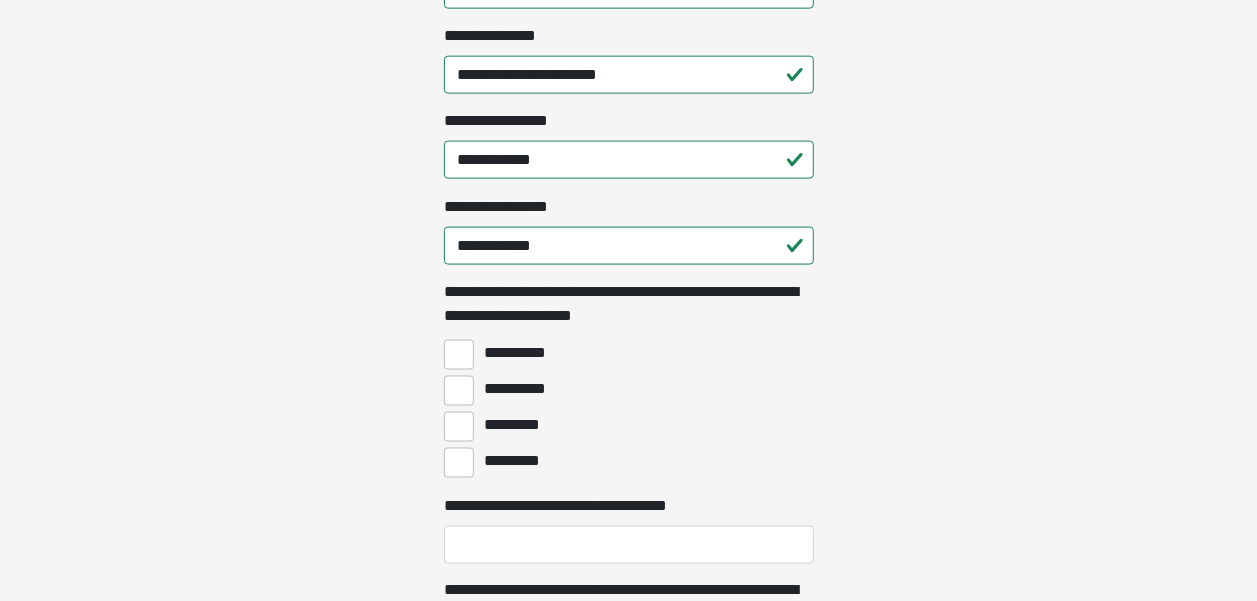 scroll, scrollTop: 1352, scrollLeft: 0, axis: vertical 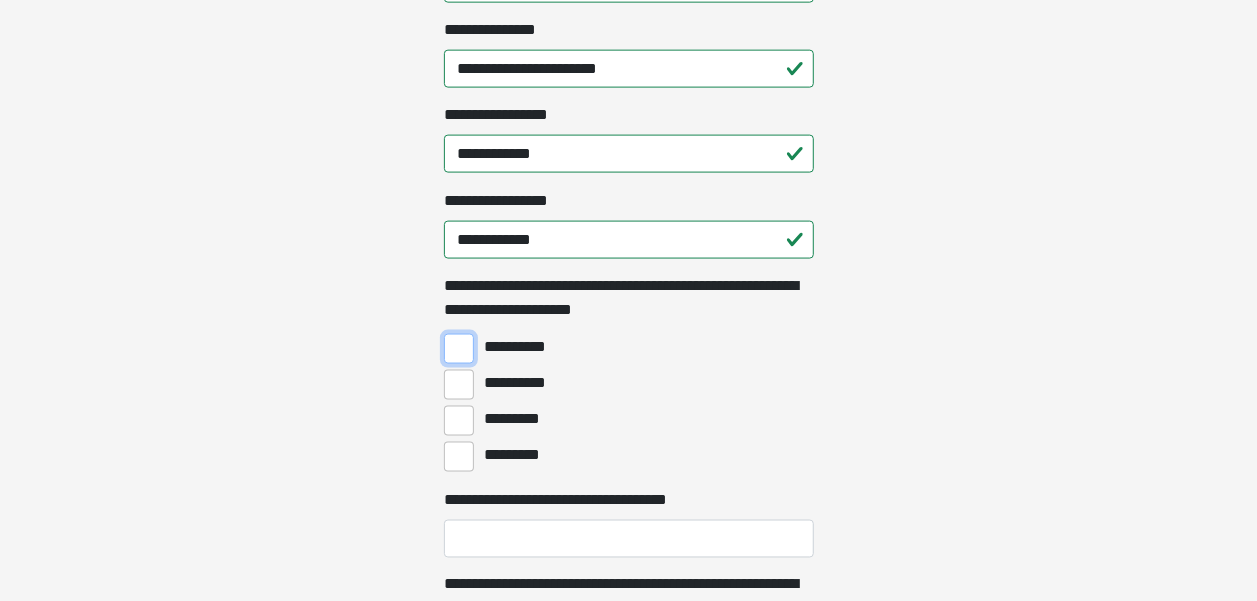 click on "**********" at bounding box center [459, 349] 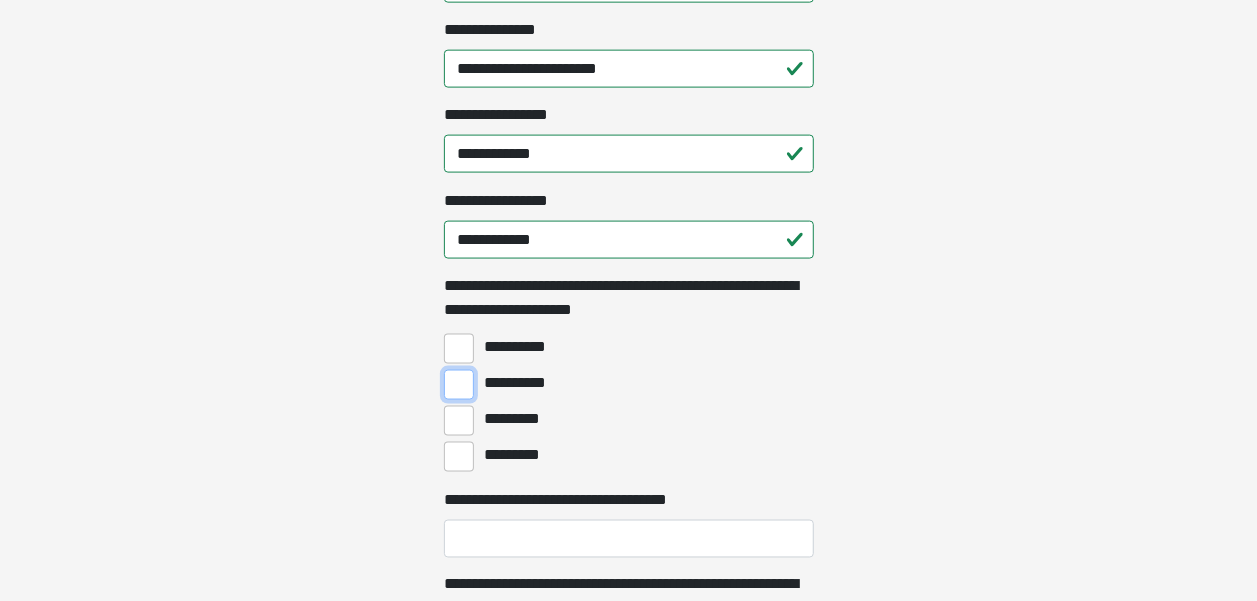 click on "**********" at bounding box center (459, 385) 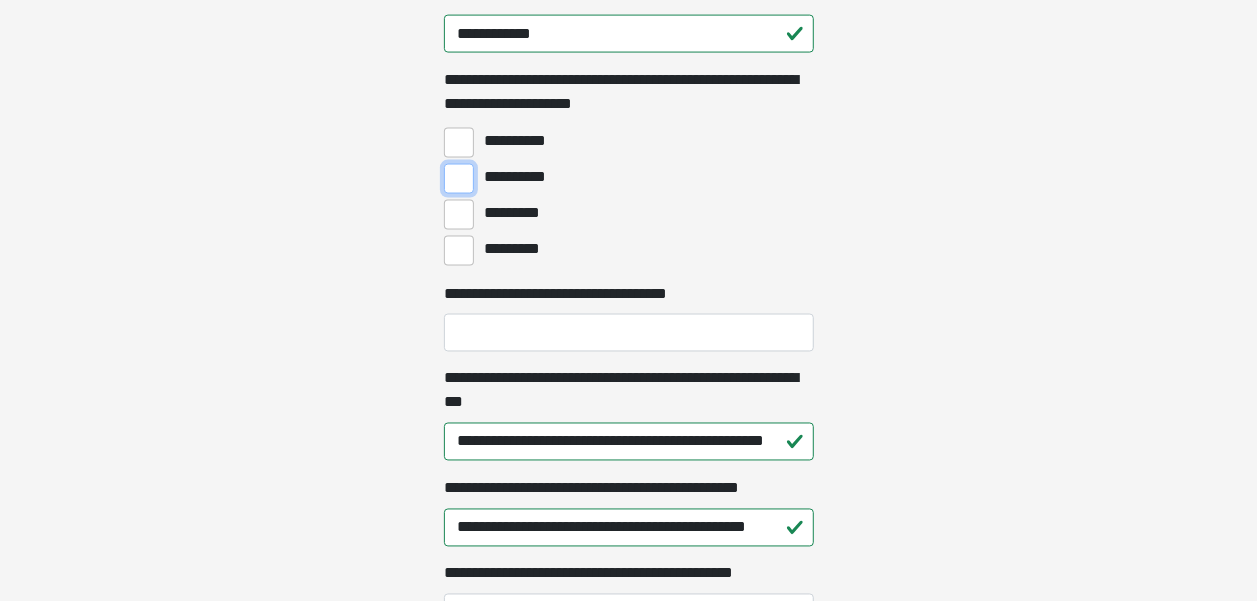 scroll, scrollTop: 1560, scrollLeft: 0, axis: vertical 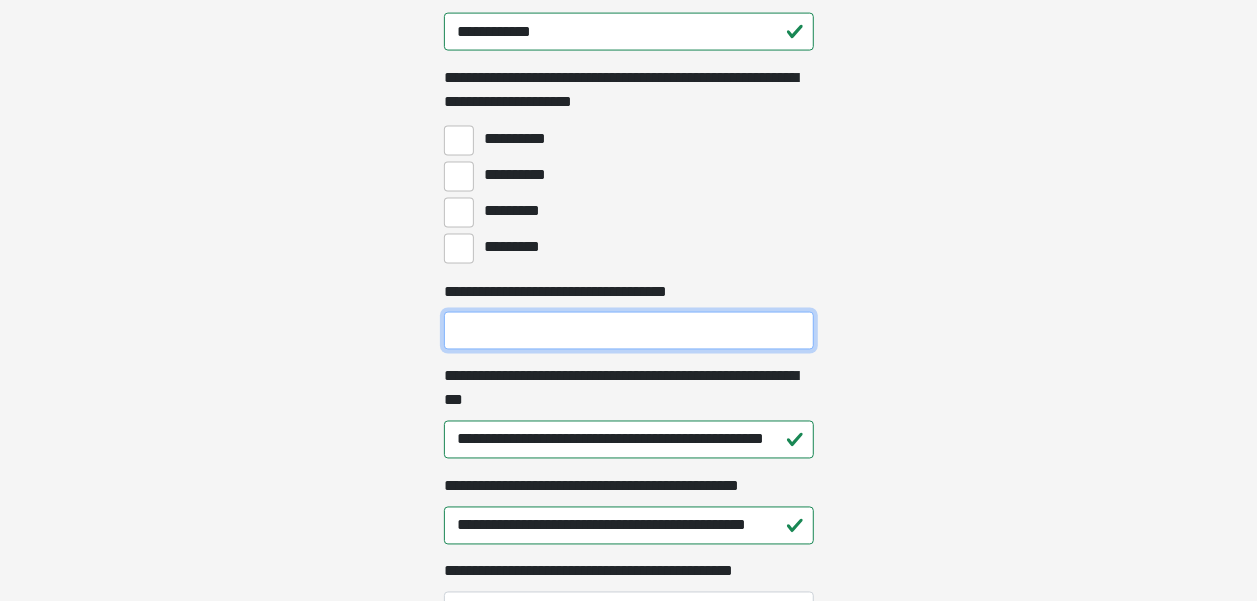 click on "**********" at bounding box center (629, 331) 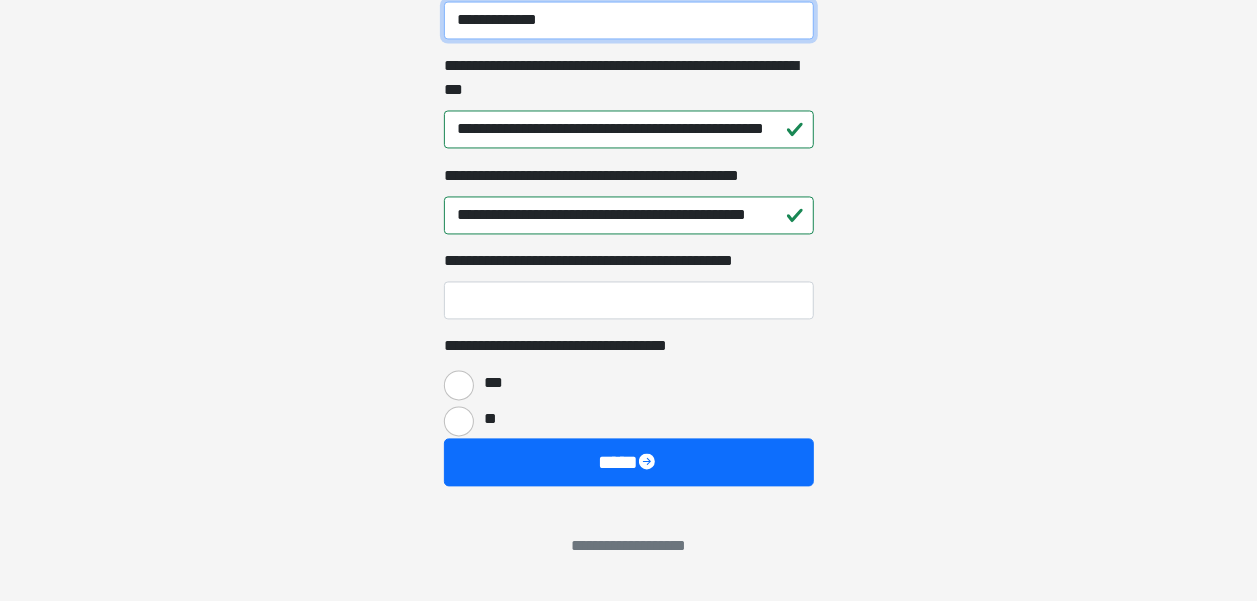 scroll, scrollTop: 1874, scrollLeft: 0, axis: vertical 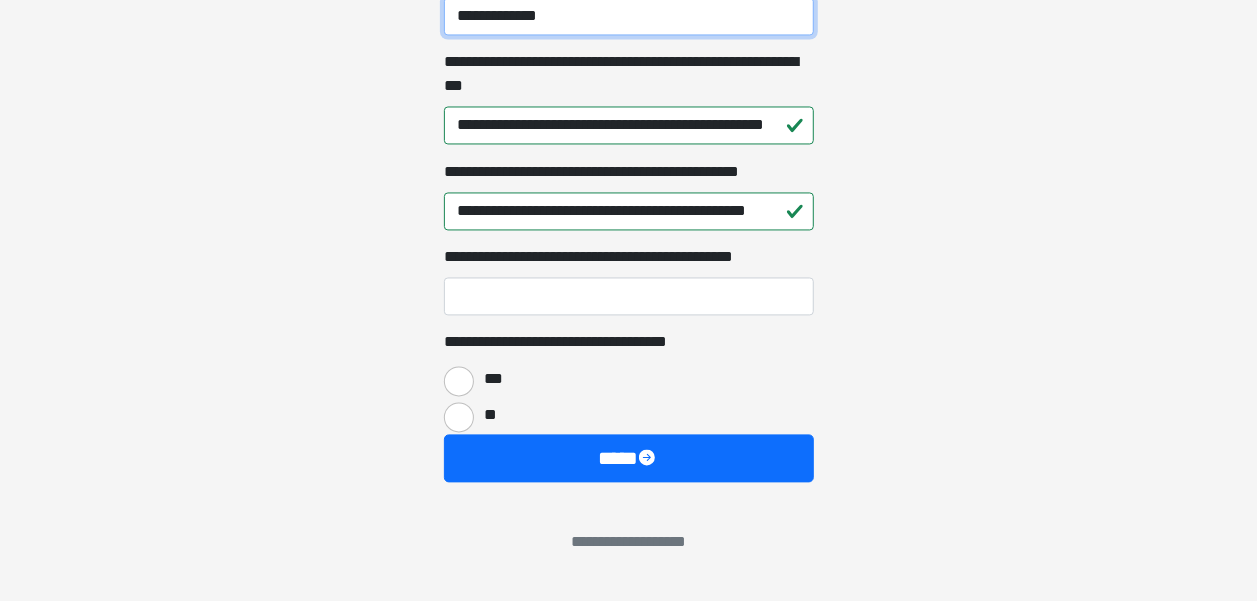 type on "**********" 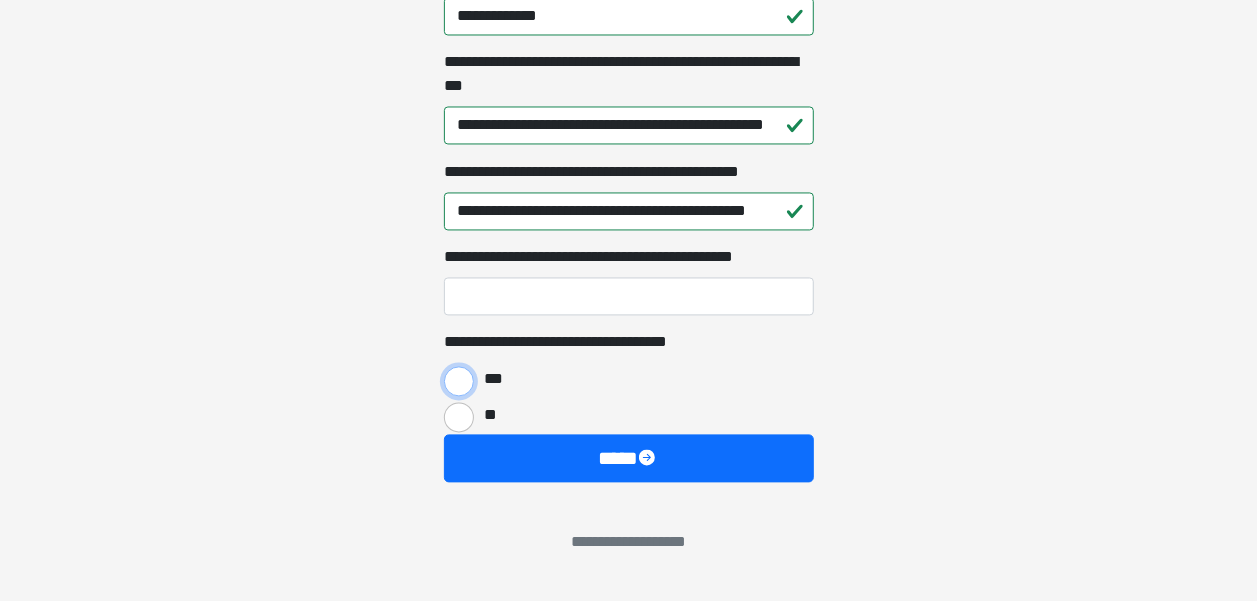 click on "***" at bounding box center (459, 382) 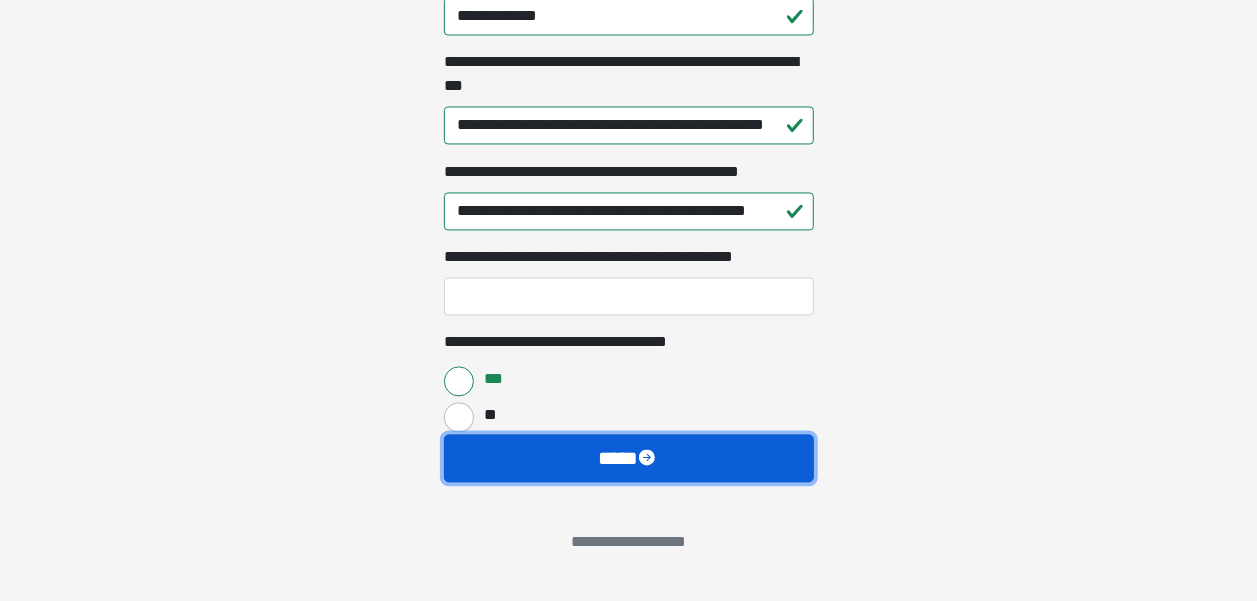 click on "****" at bounding box center (629, 458) 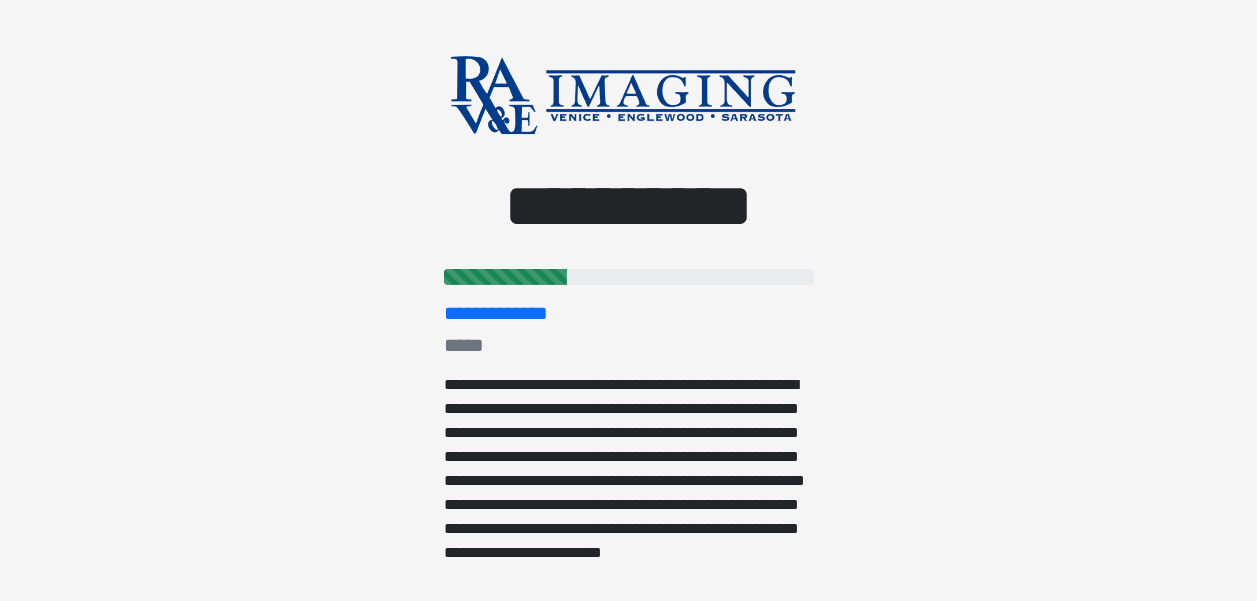 scroll, scrollTop: 0, scrollLeft: 0, axis: both 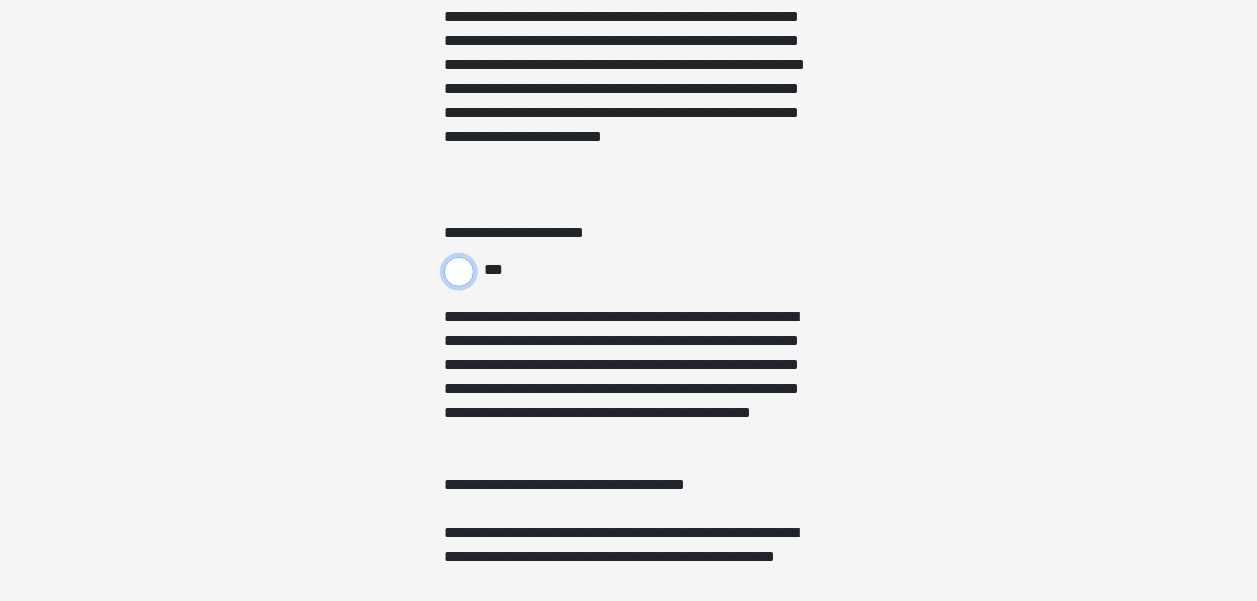 click on "***" at bounding box center [459, 272] 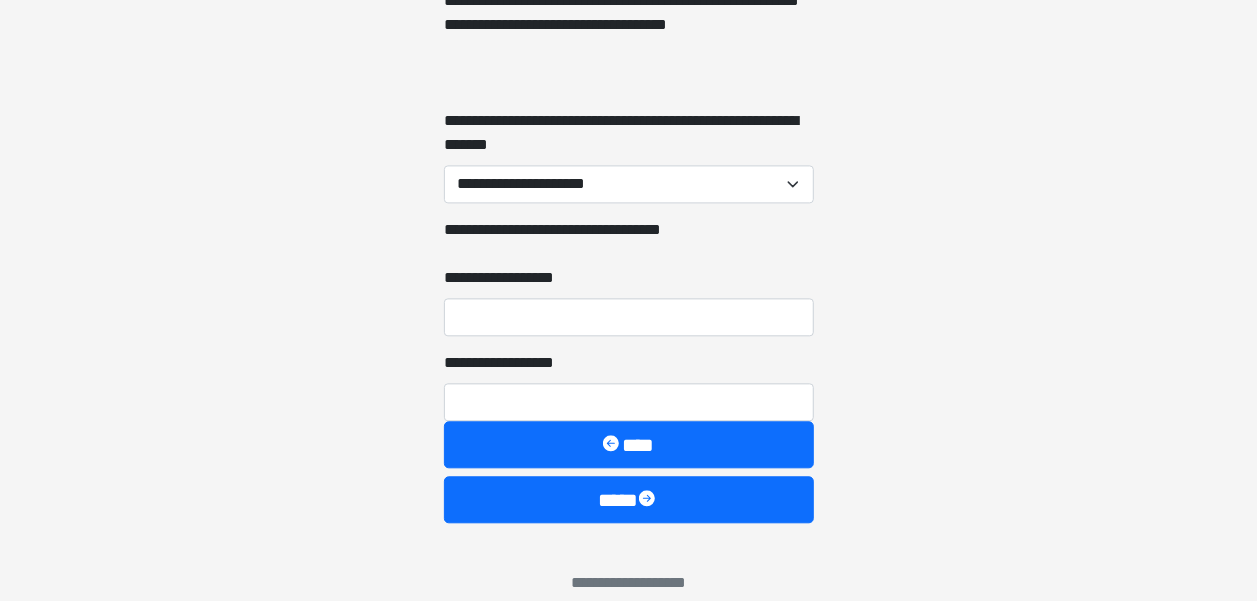 scroll, scrollTop: 2165, scrollLeft: 0, axis: vertical 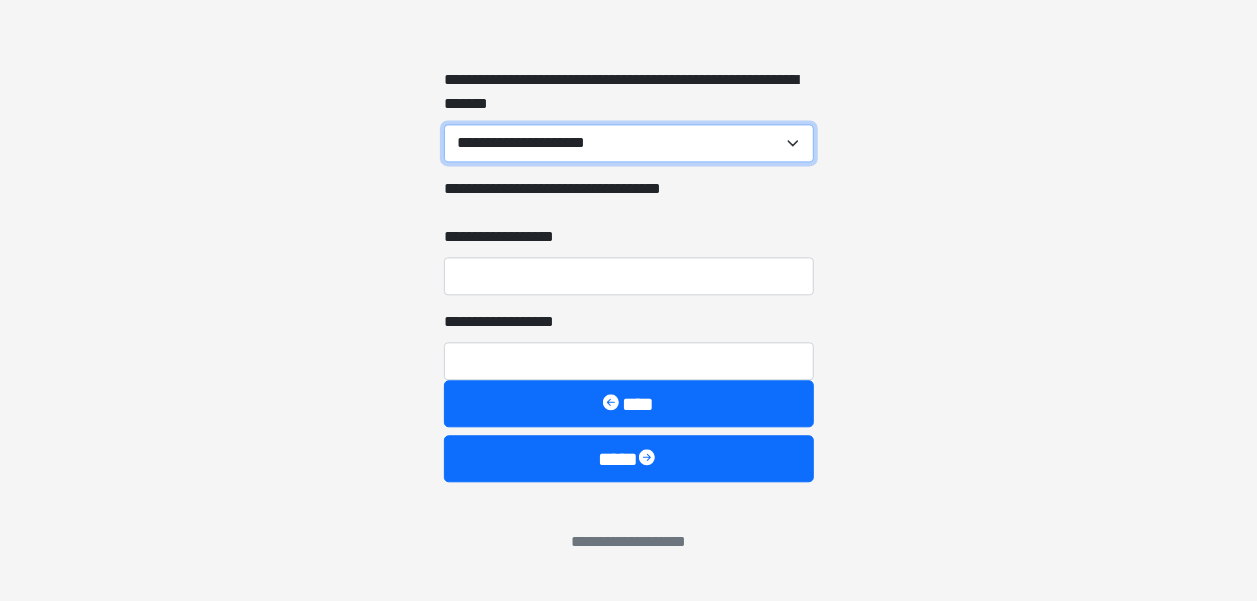 click on "**********" at bounding box center [629, 143] 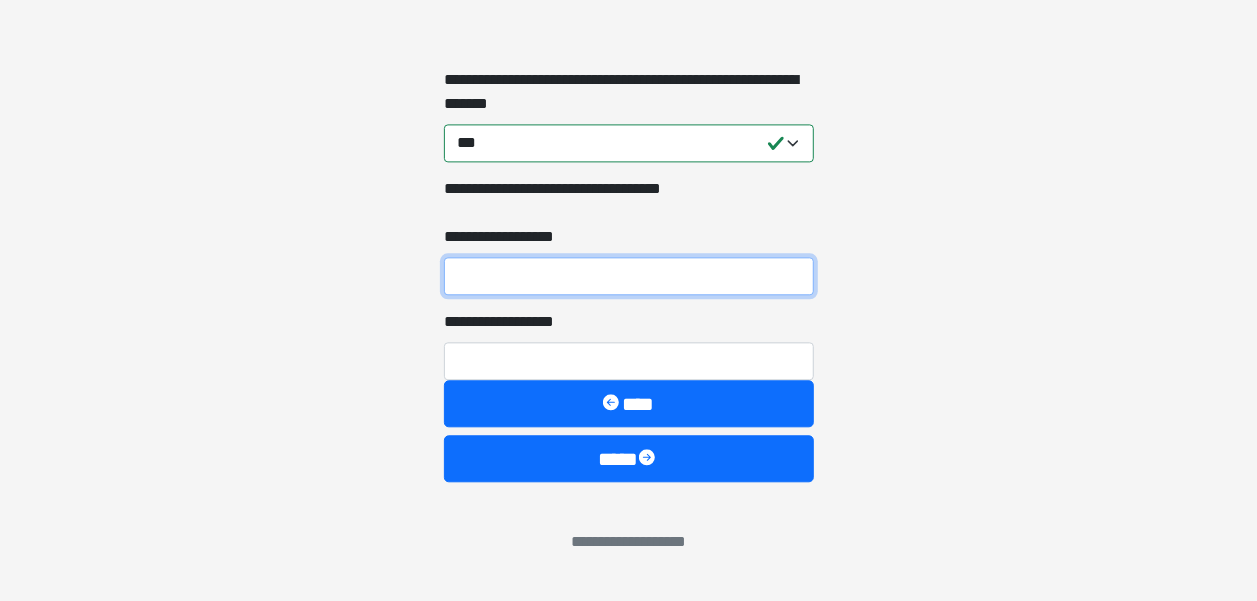 drag, startPoint x: 489, startPoint y: 280, endPoint x: 498, endPoint y: 271, distance: 12.727922 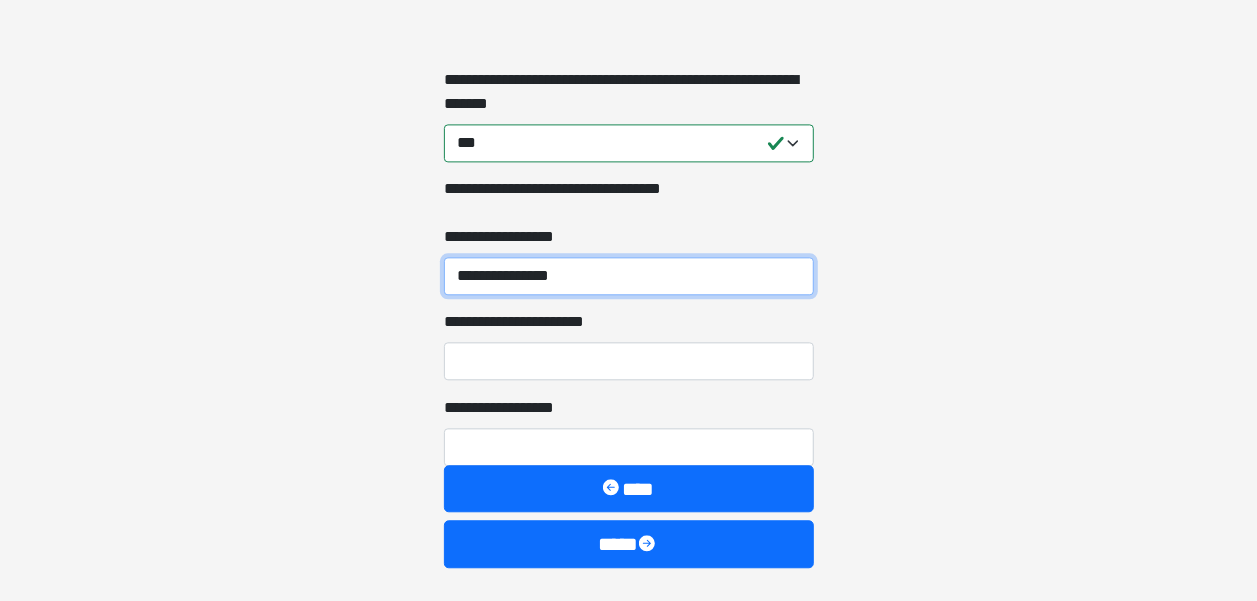 type on "**********" 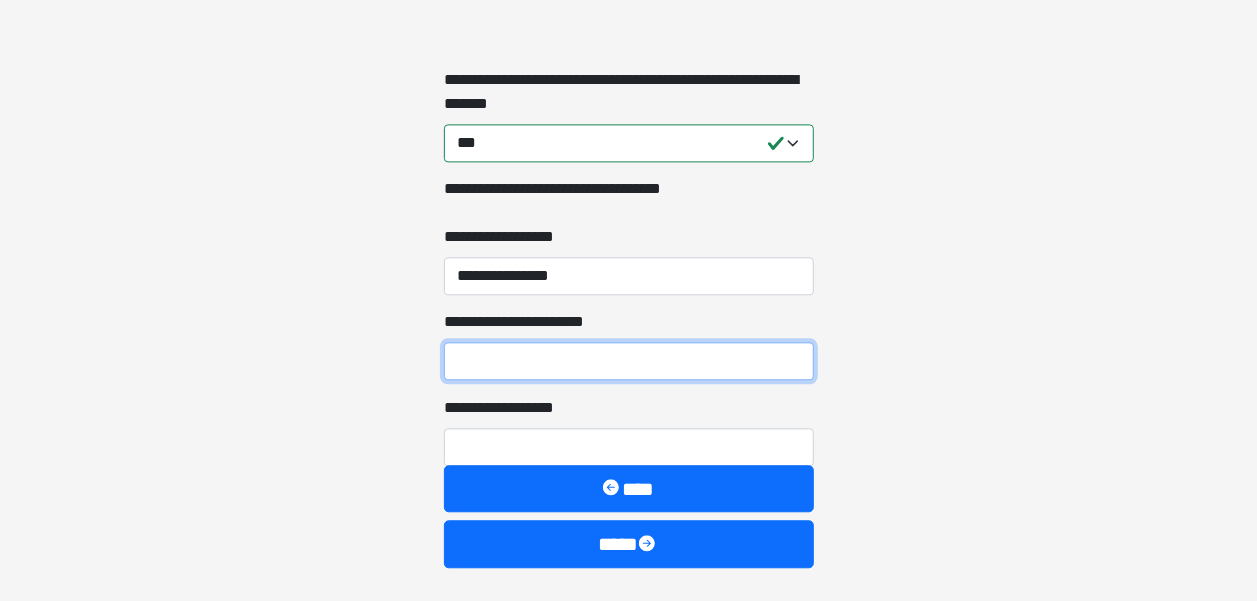 click on "**********" at bounding box center [629, 361] 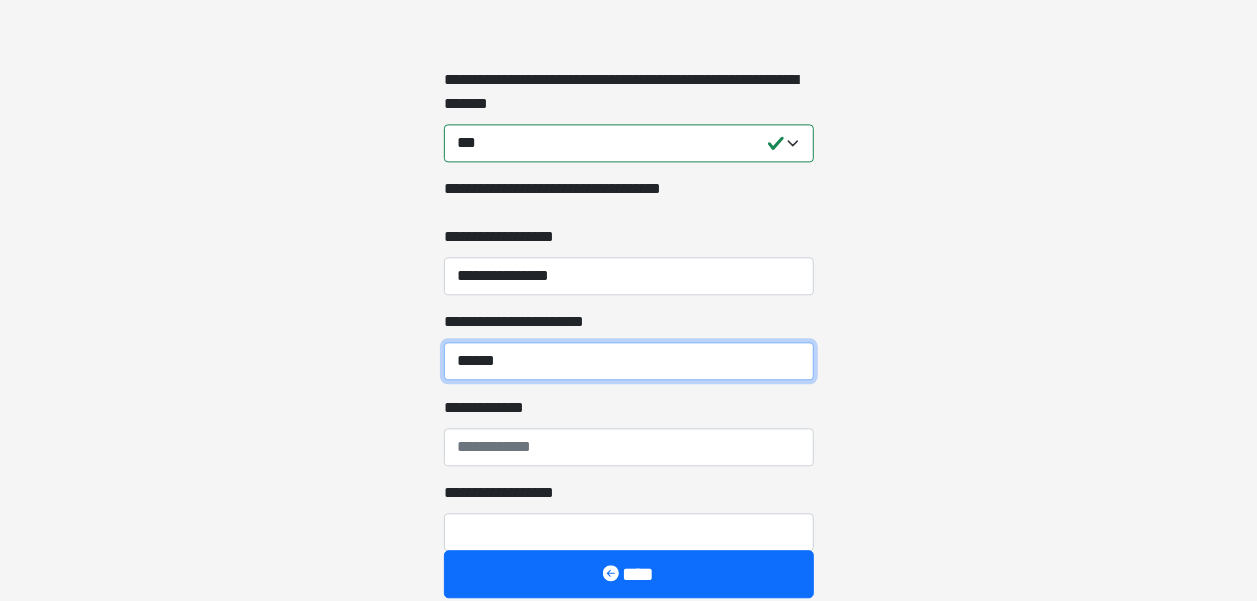 type on "******" 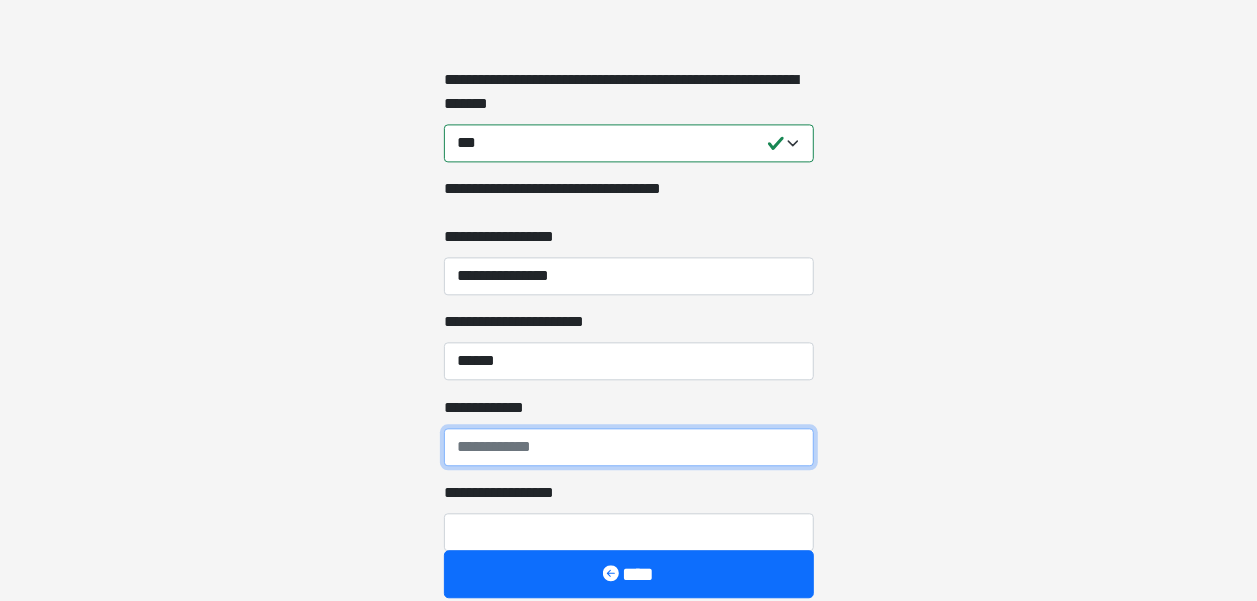 click on "**********" at bounding box center [629, 447] 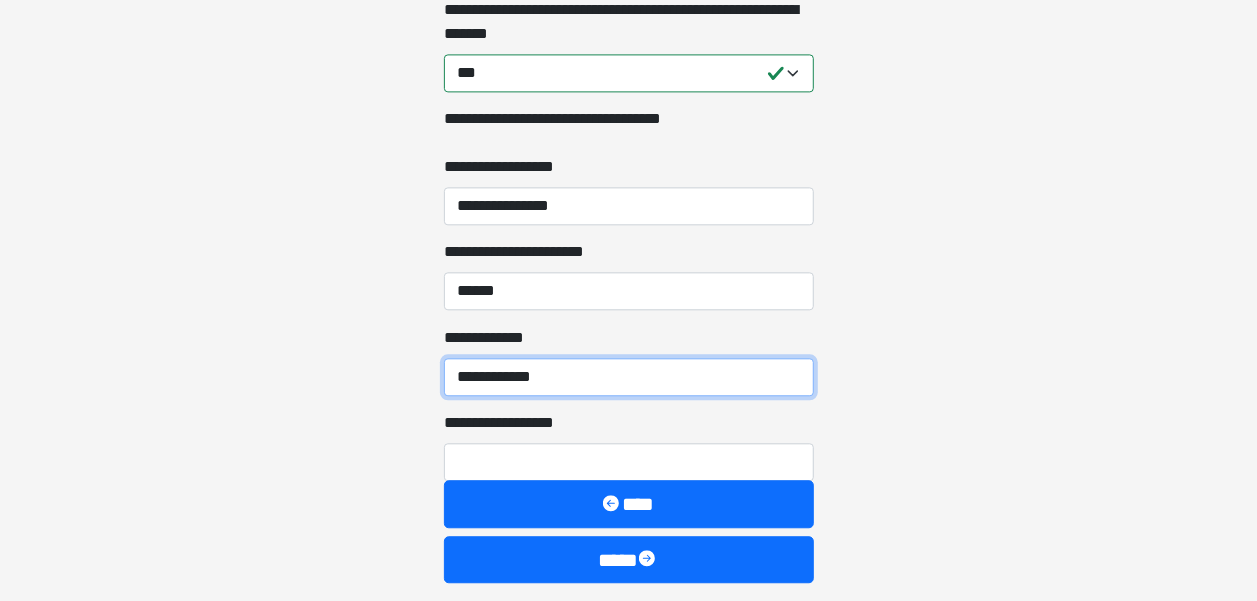scroll, scrollTop: 2336, scrollLeft: 0, axis: vertical 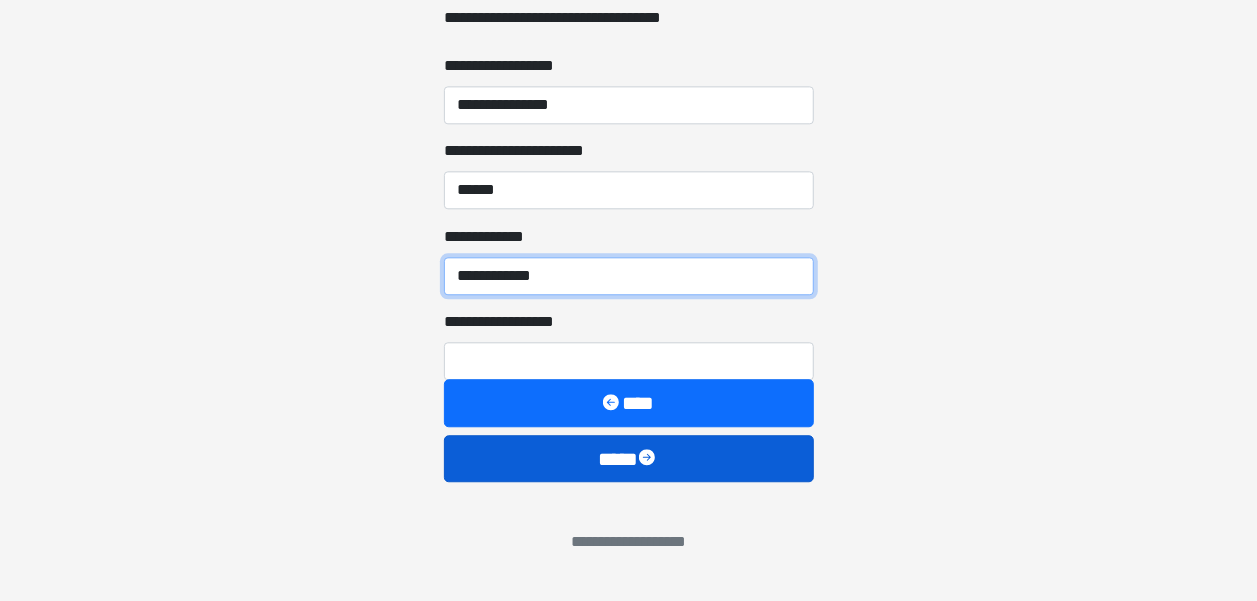 type on "**********" 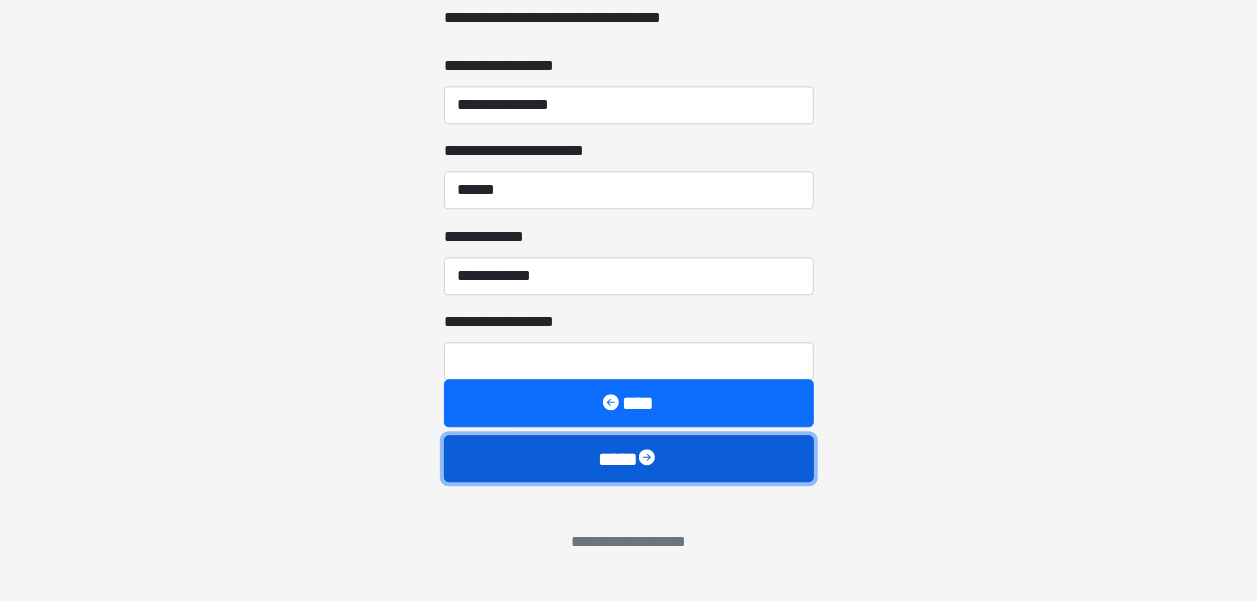 click on "****" at bounding box center [629, 458] 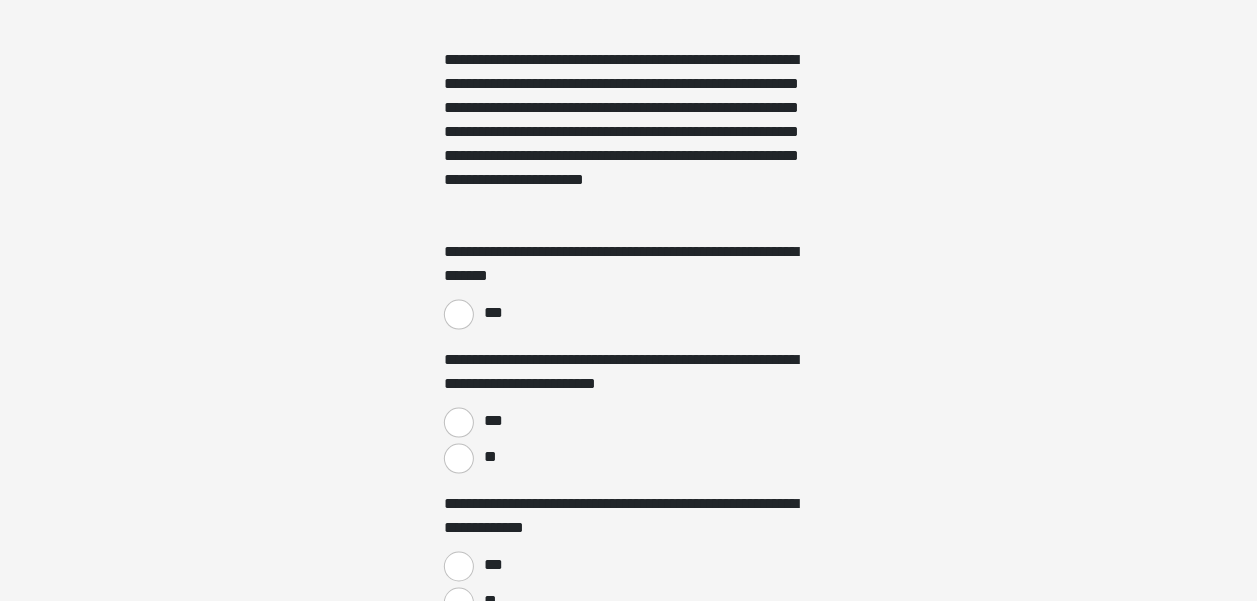 scroll, scrollTop: 1277, scrollLeft: 0, axis: vertical 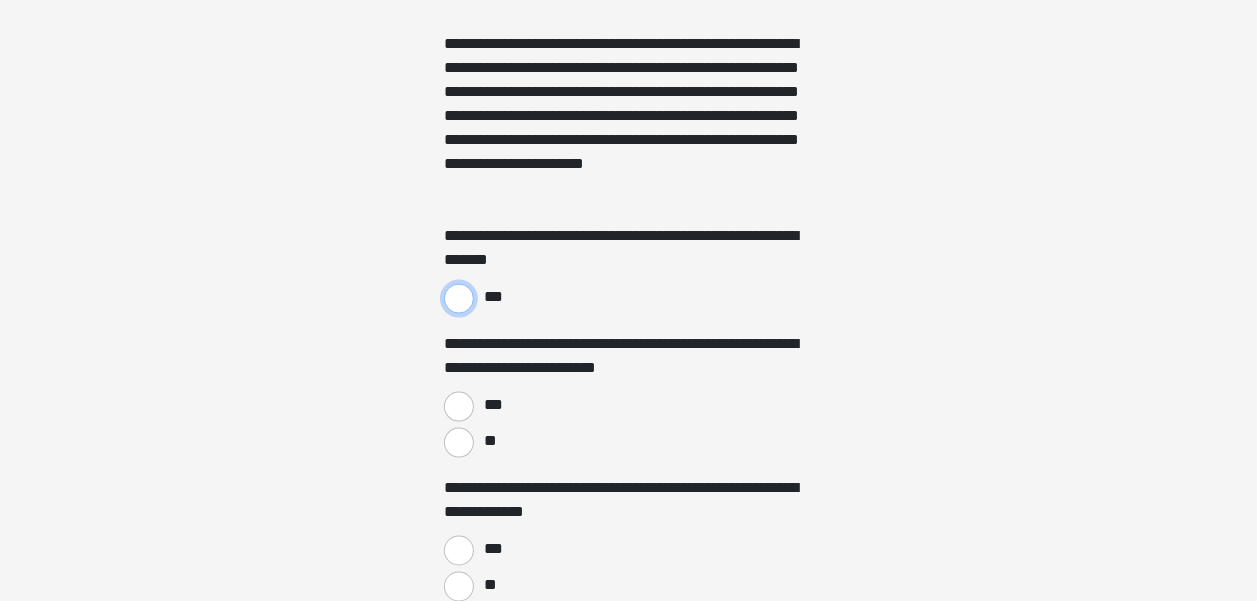 click on "***" at bounding box center (459, 299) 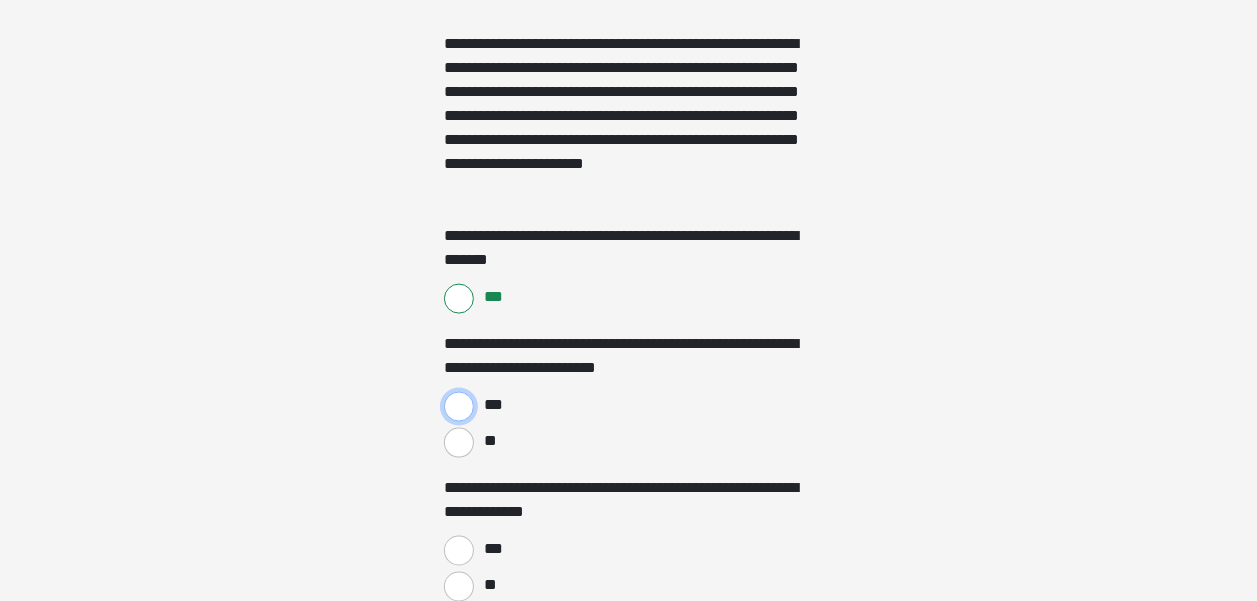 click on "***" at bounding box center (459, 407) 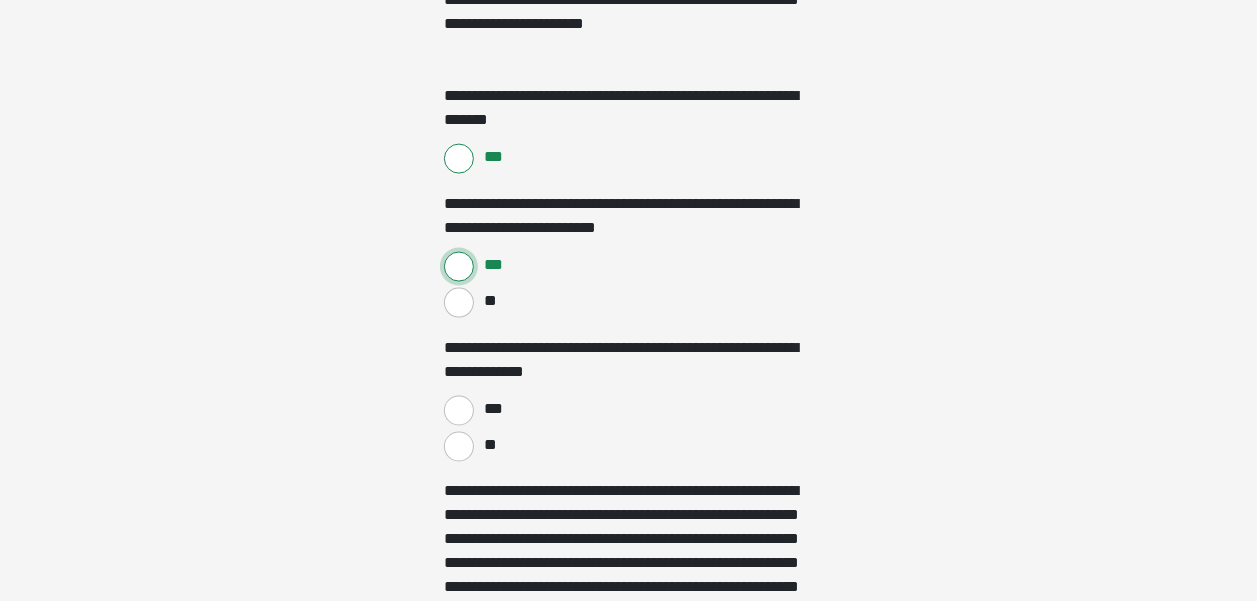 scroll, scrollTop: 1485, scrollLeft: 0, axis: vertical 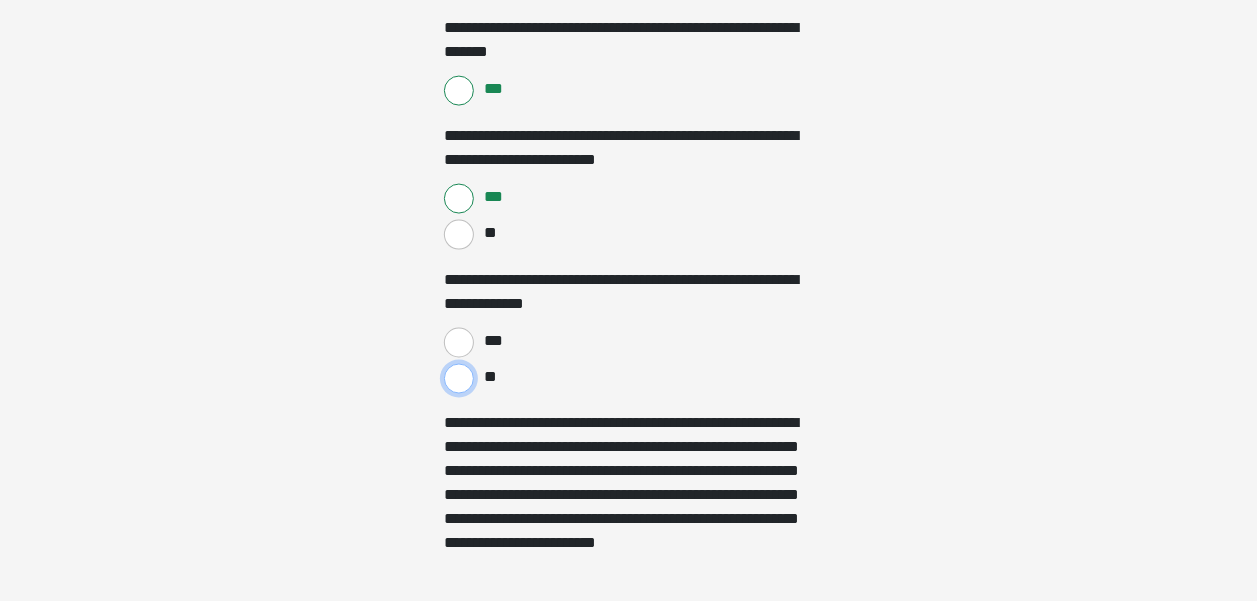click on "**" at bounding box center [459, 379] 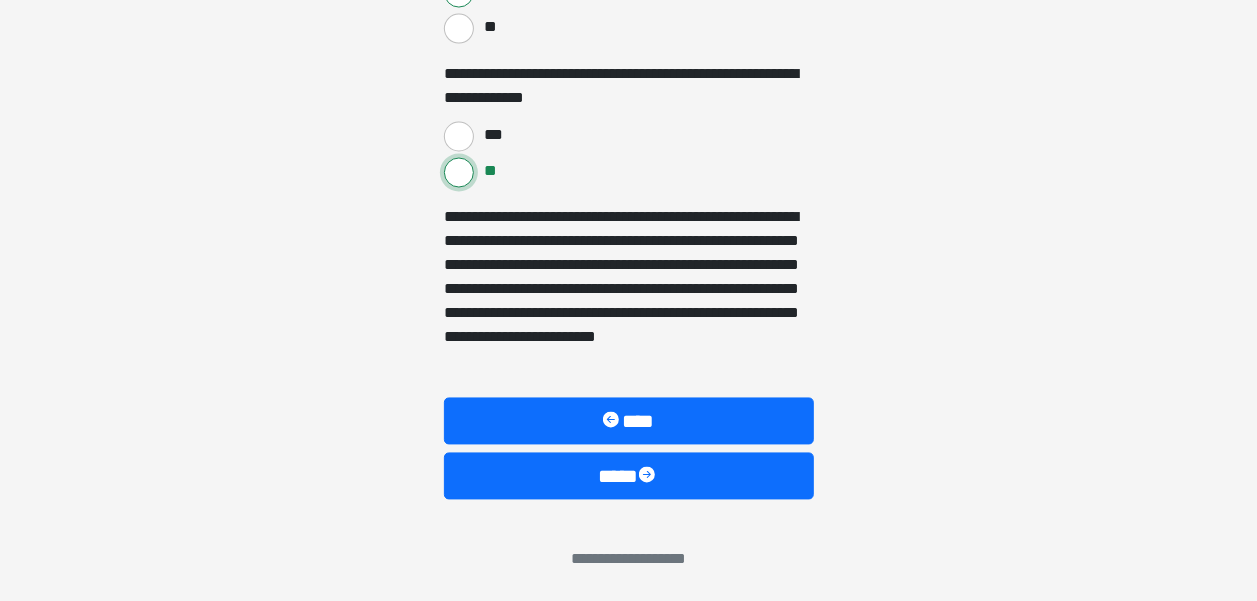 scroll, scrollTop: 1693, scrollLeft: 0, axis: vertical 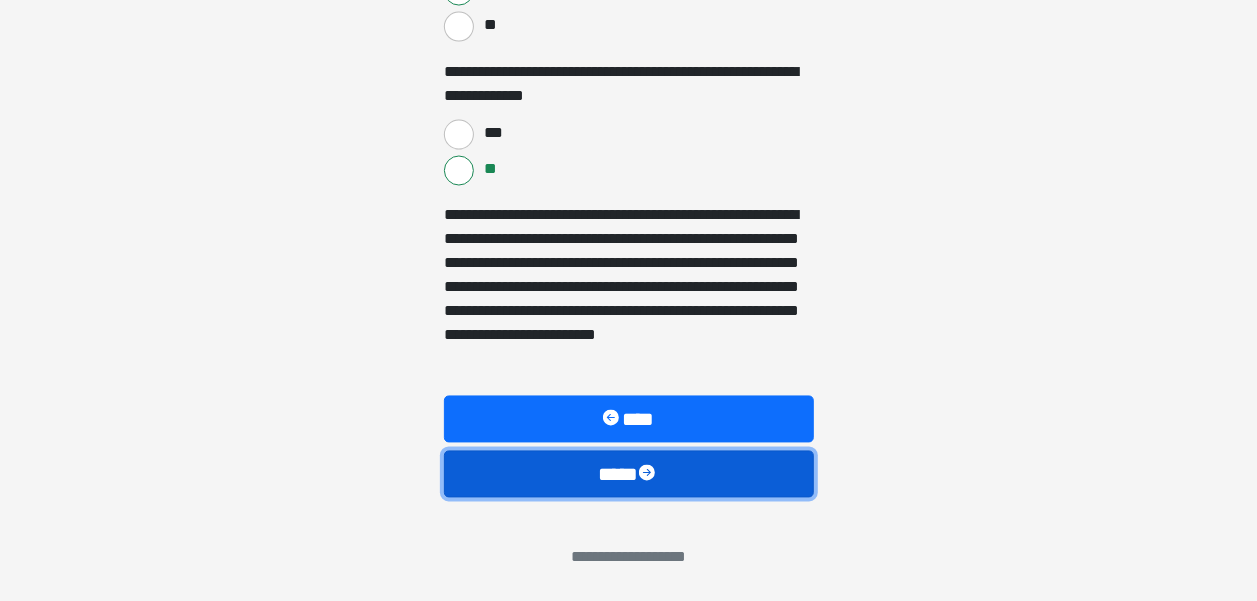 click on "****" at bounding box center [629, 474] 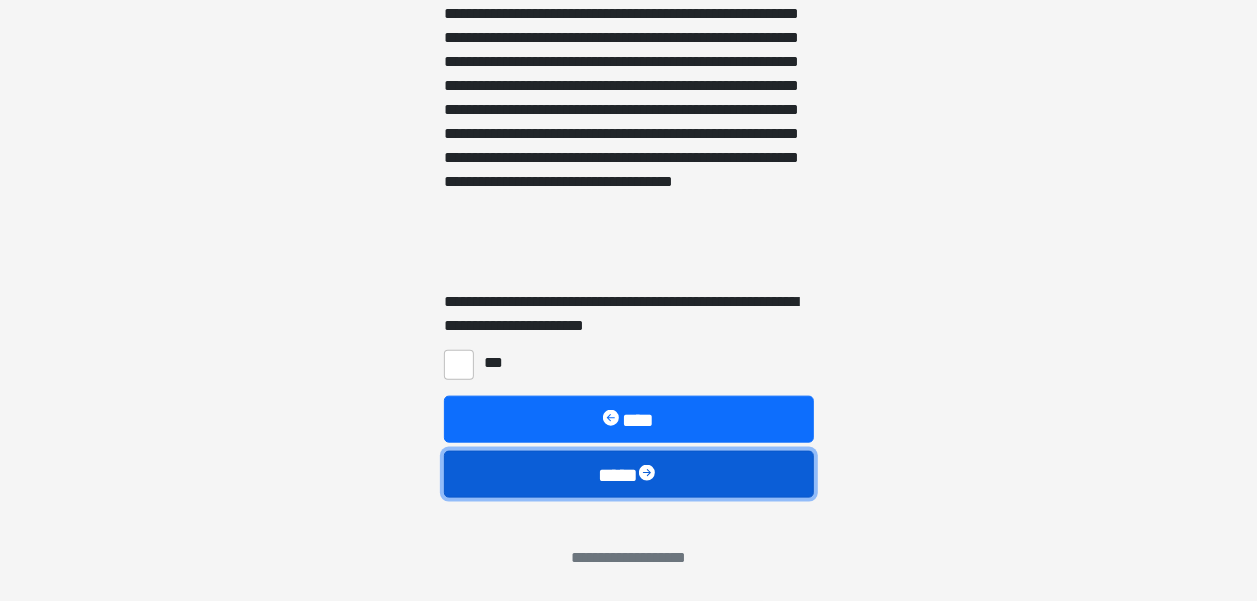 scroll, scrollTop: 971, scrollLeft: 0, axis: vertical 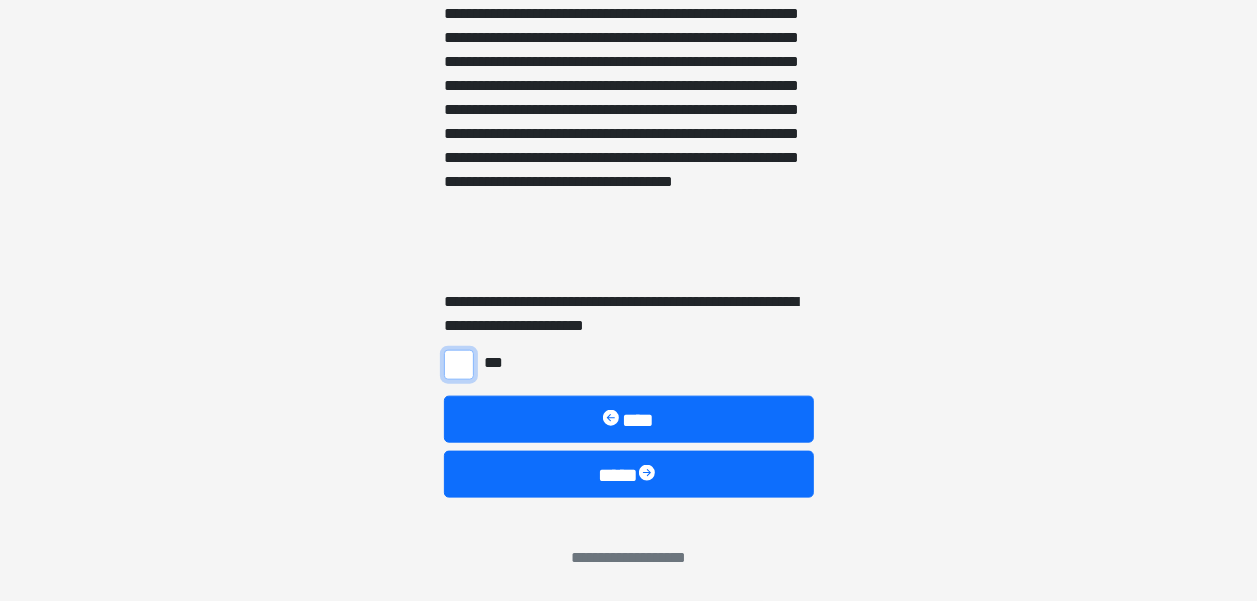 click on "***" at bounding box center (459, 365) 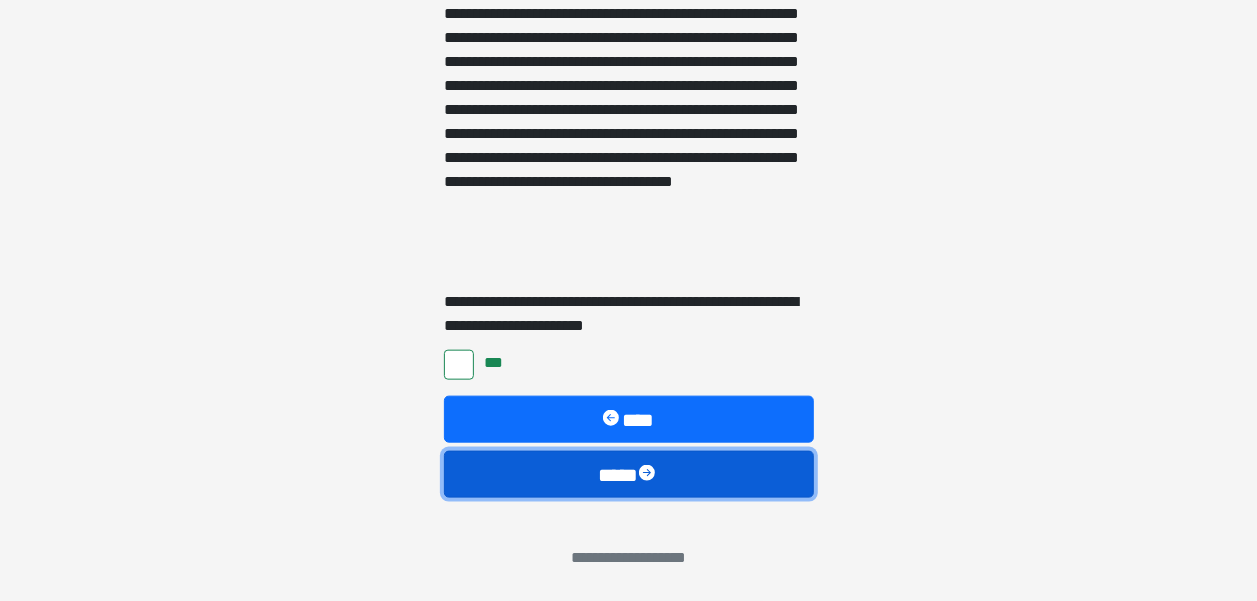 click at bounding box center [649, 475] 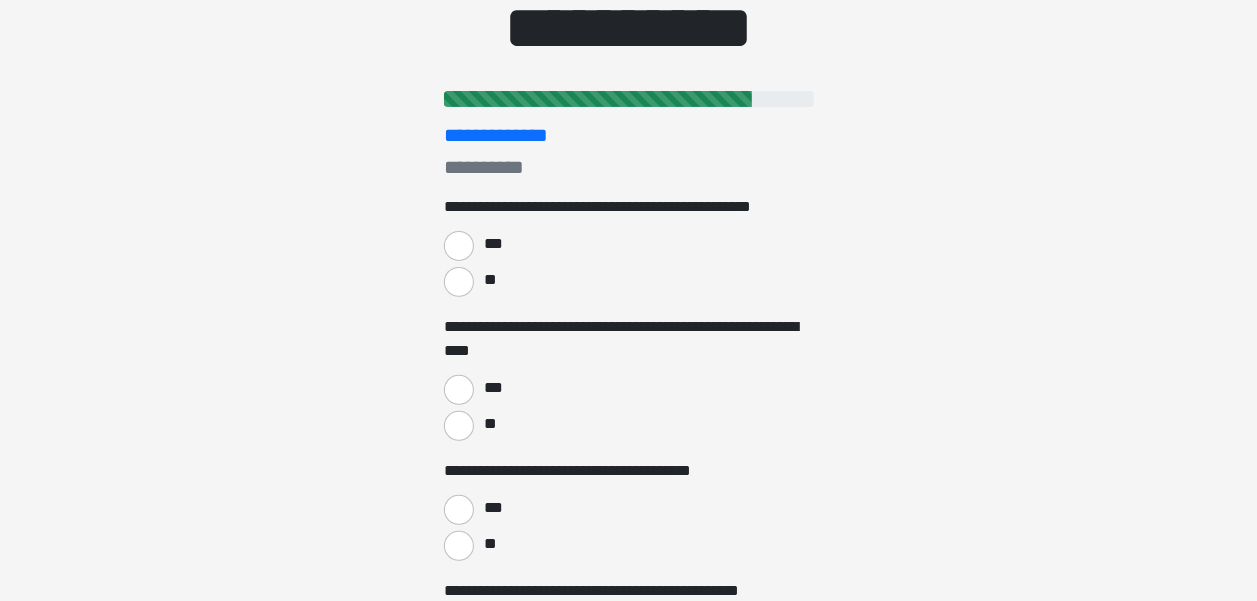 scroll, scrollTop: 151, scrollLeft: 0, axis: vertical 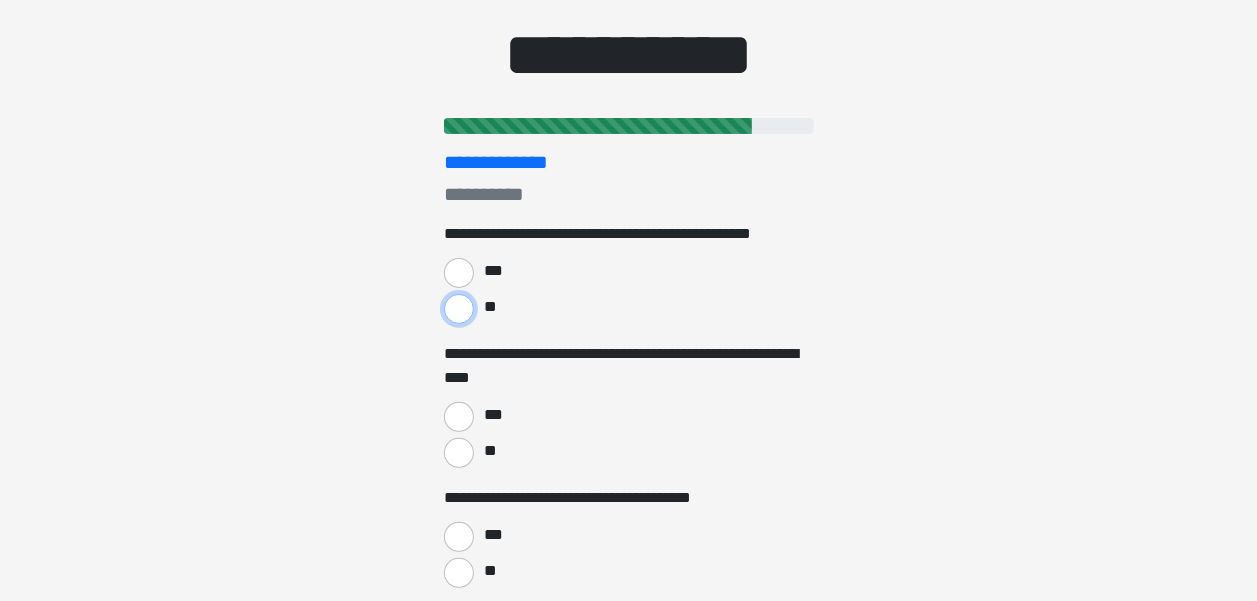 click on "**" at bounding box center [459, 309] 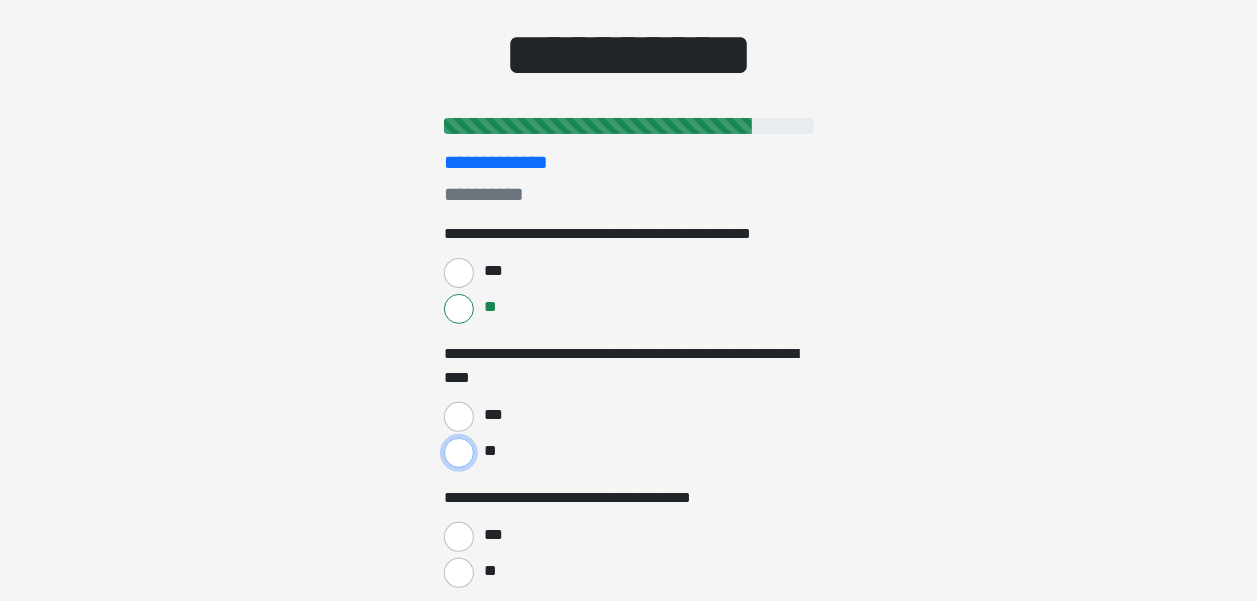 click on "**" at bounding box center (459, 453) 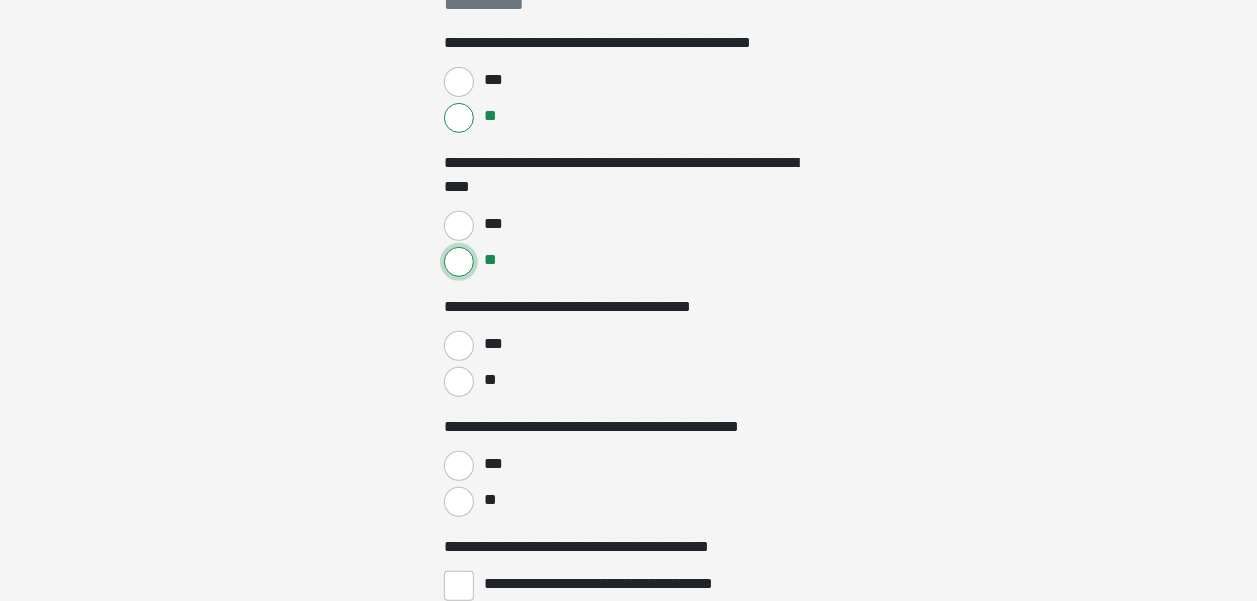 scroll, scrollTop: 463, scrollLeft: 0, axis: vertical 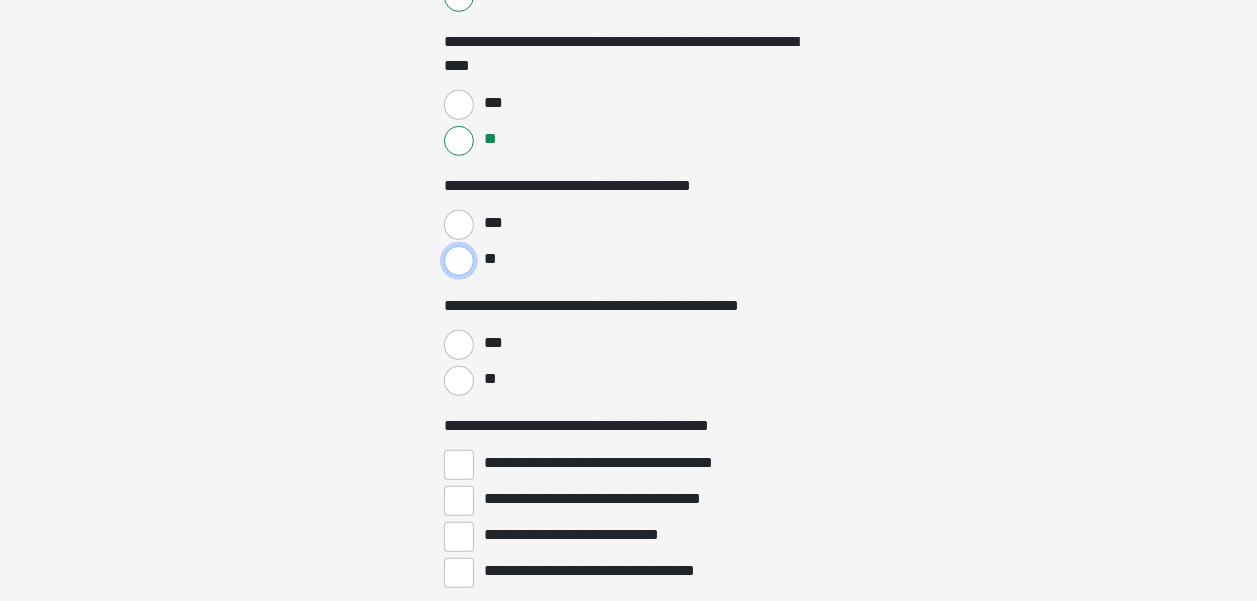 click on "**" at bounding box center [459, 261] 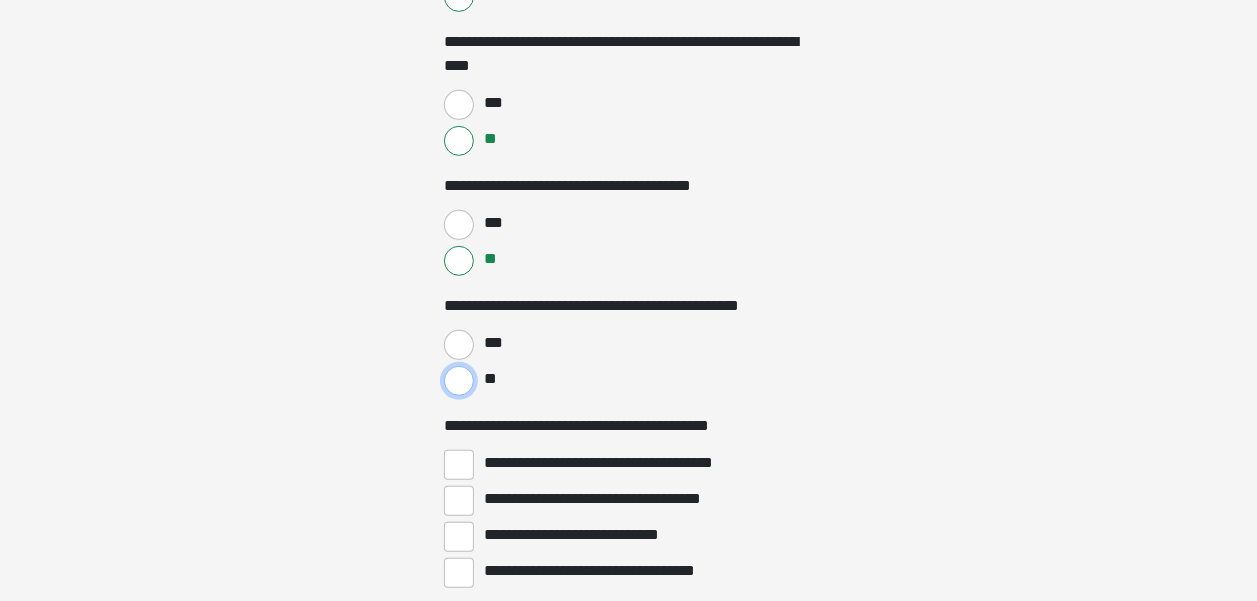 click on "**" at bounding box center [459, 381] 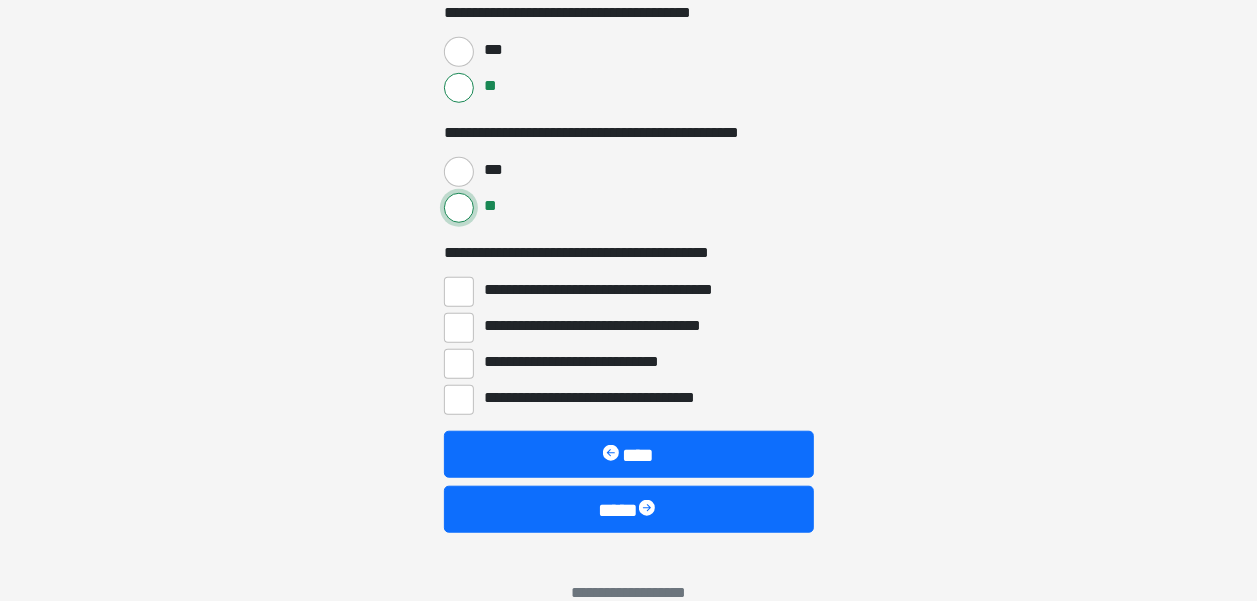 scroll, scrollTop: 671, scrollLeft: 0, axis: vertical 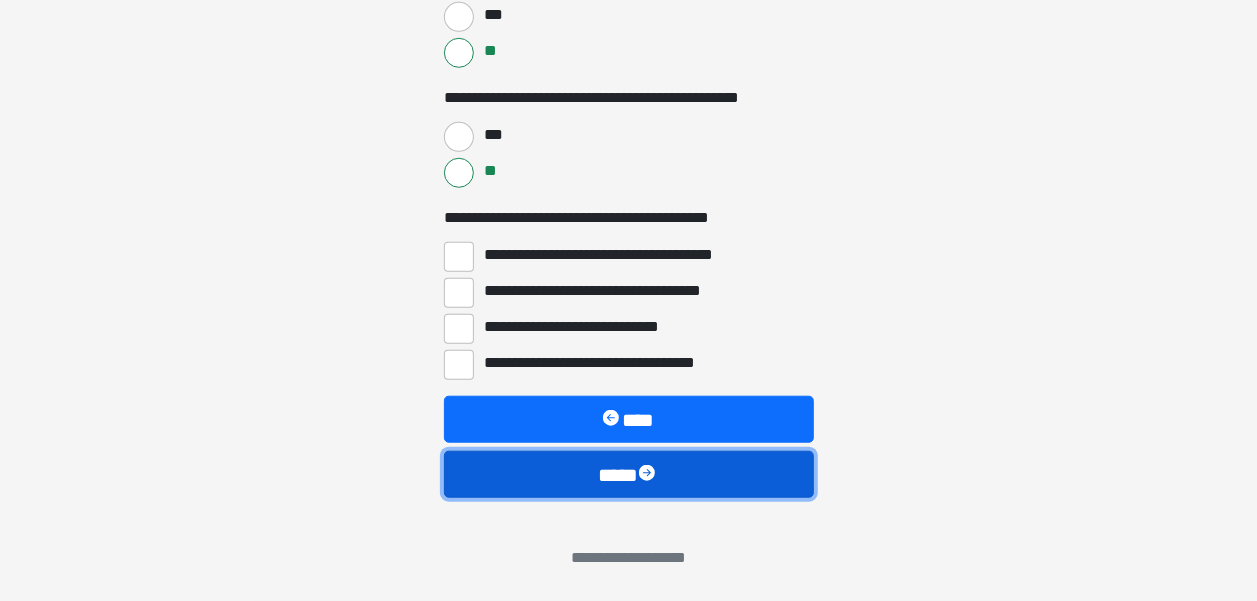click on "****" at bounding box center (629, 474) 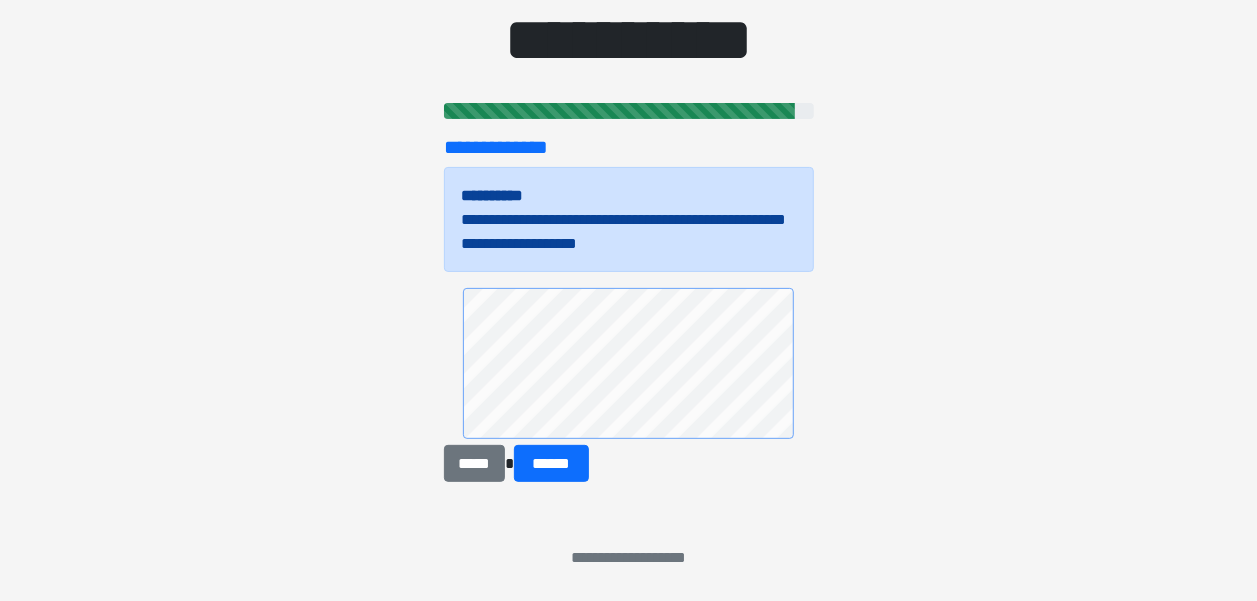 scroll, scrollTop: 166, scrollLeft: 0, axis: vertical 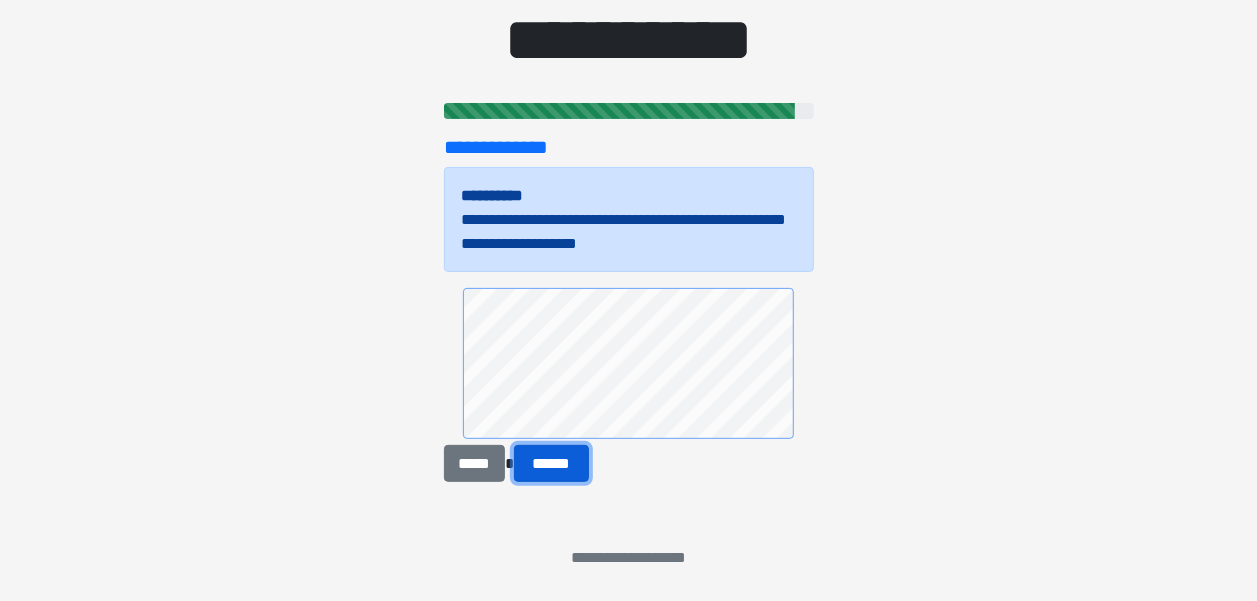 click on "******" at bounding box center [551, 463] 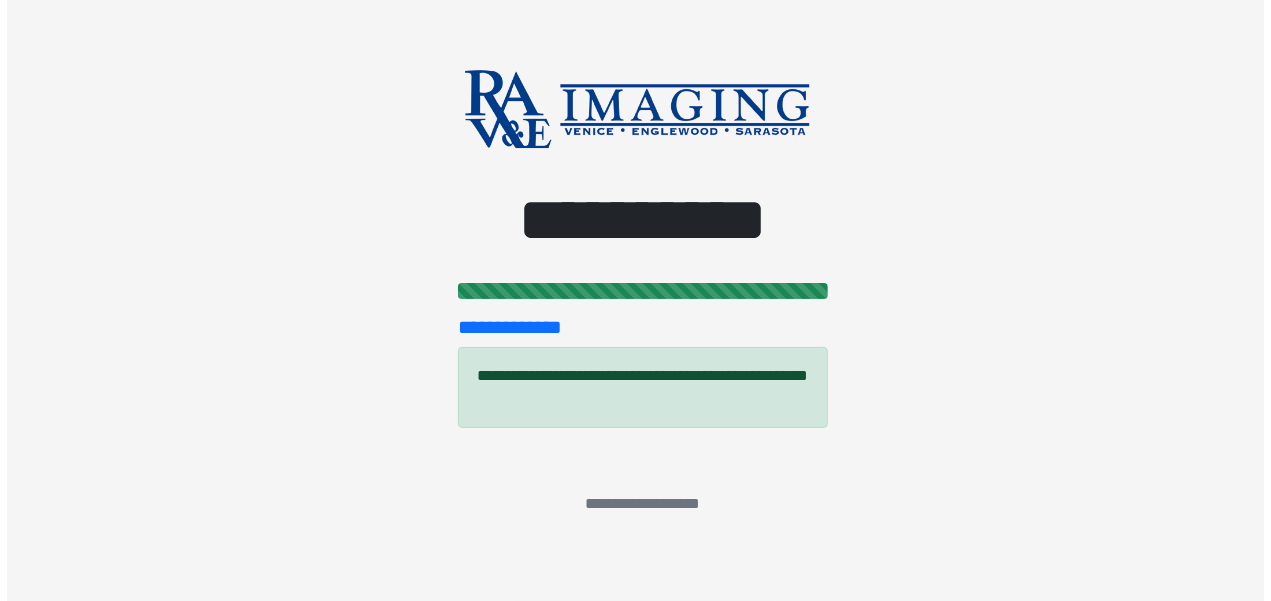 scroll, scrollTop: 0, scrollLeft: 0, axis: both 